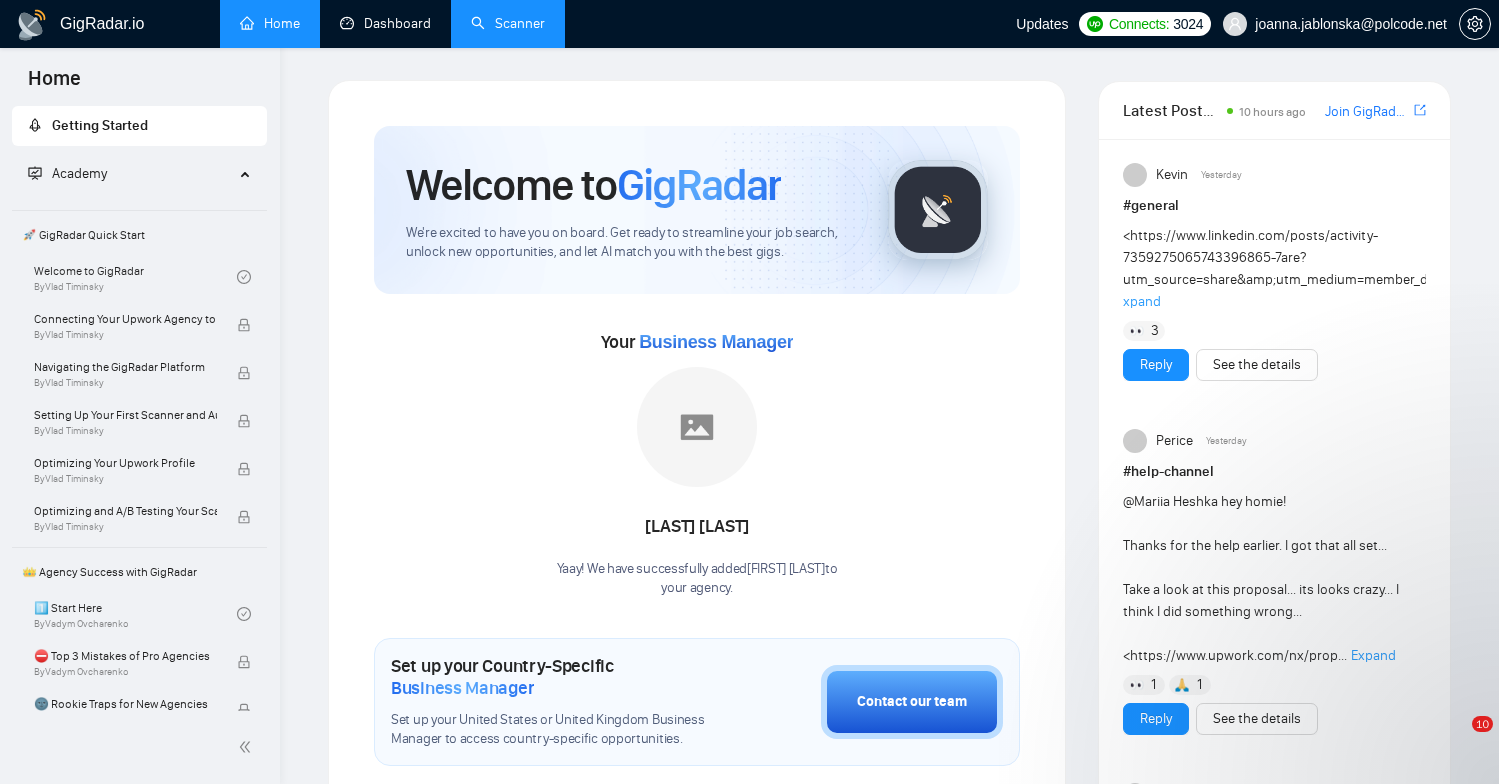 scroll, scrollTop: 0, scrollLeft: 0, axis: both 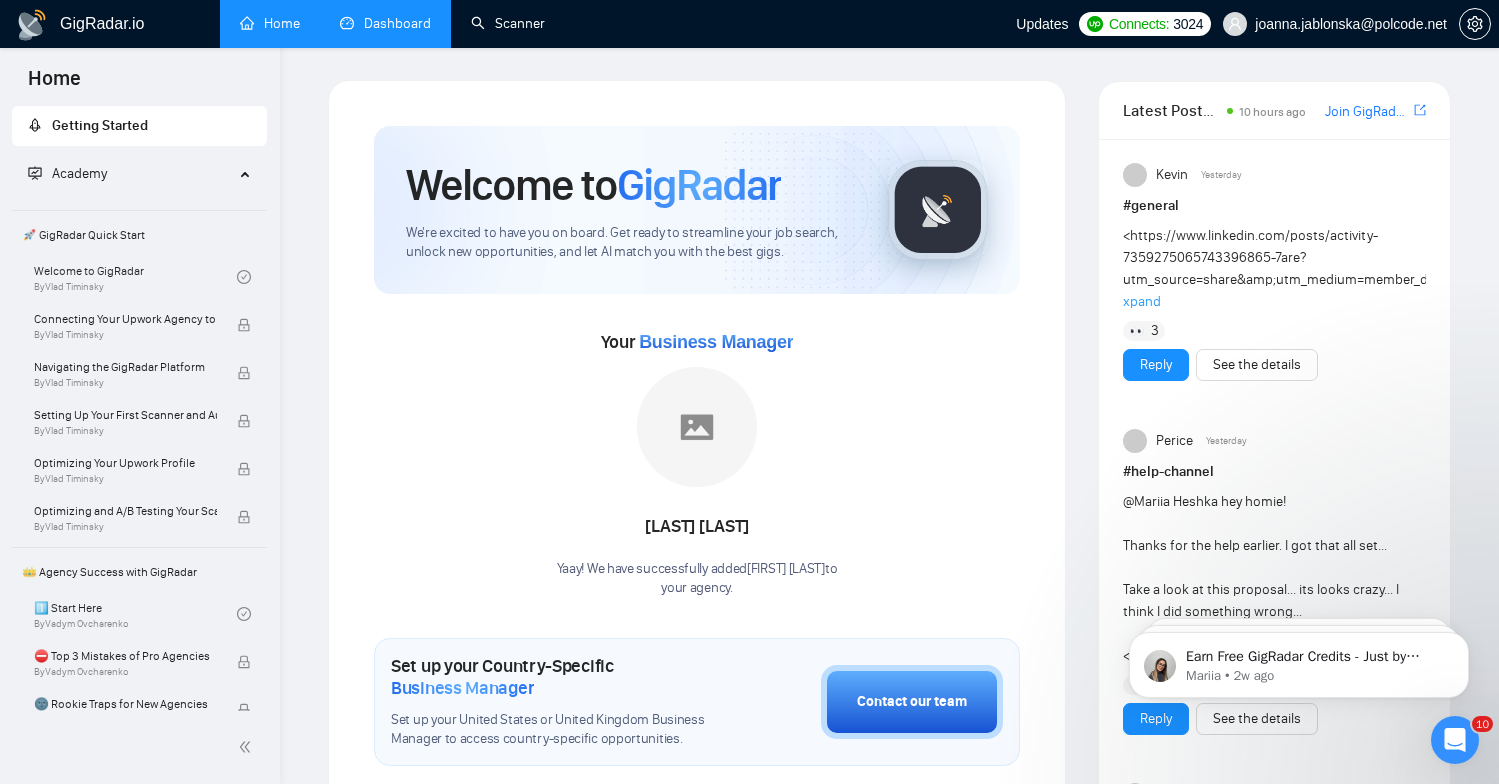 click on "Dashboard" at bounding box center [385, 23] 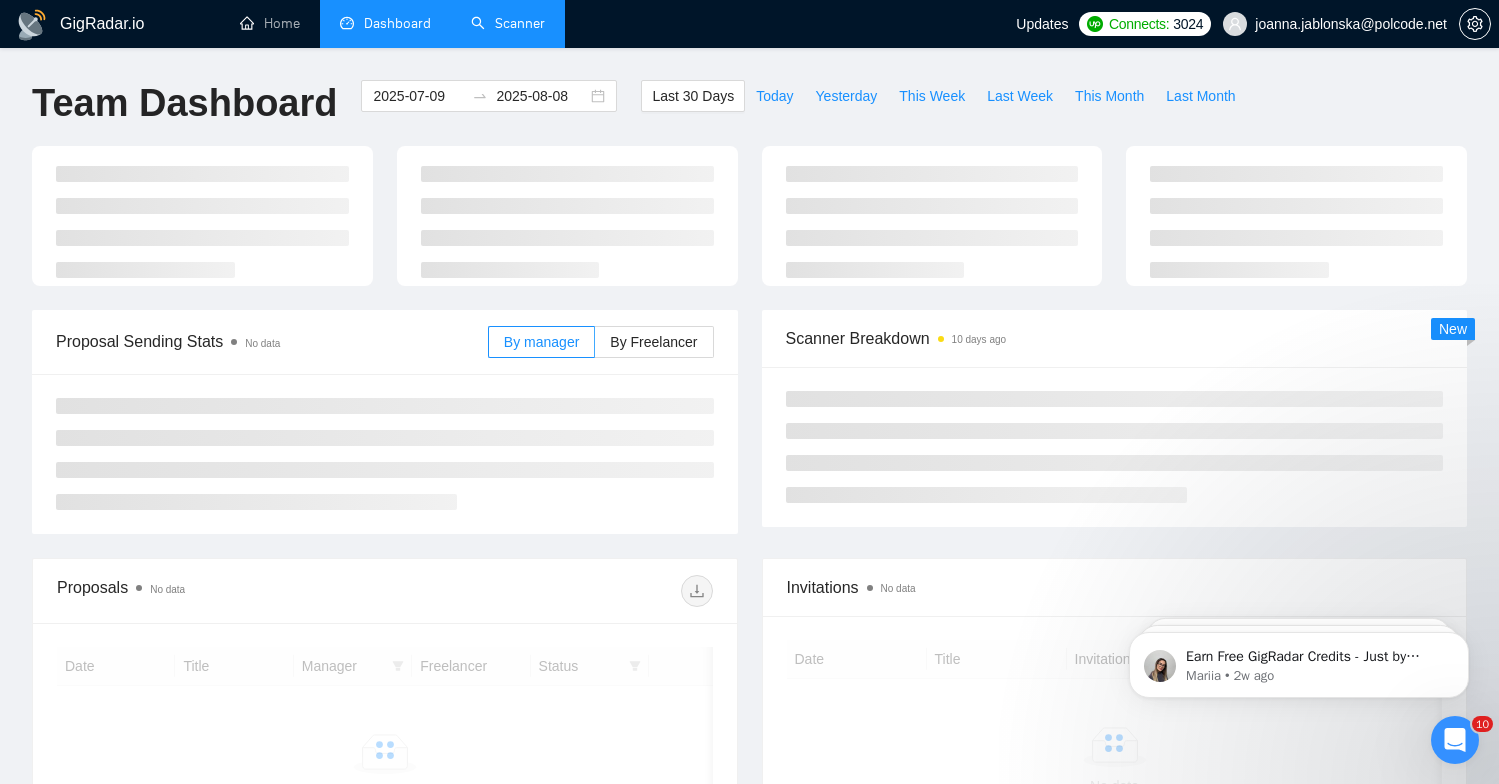 click on "Scanner" at bounding box center (508, 23) 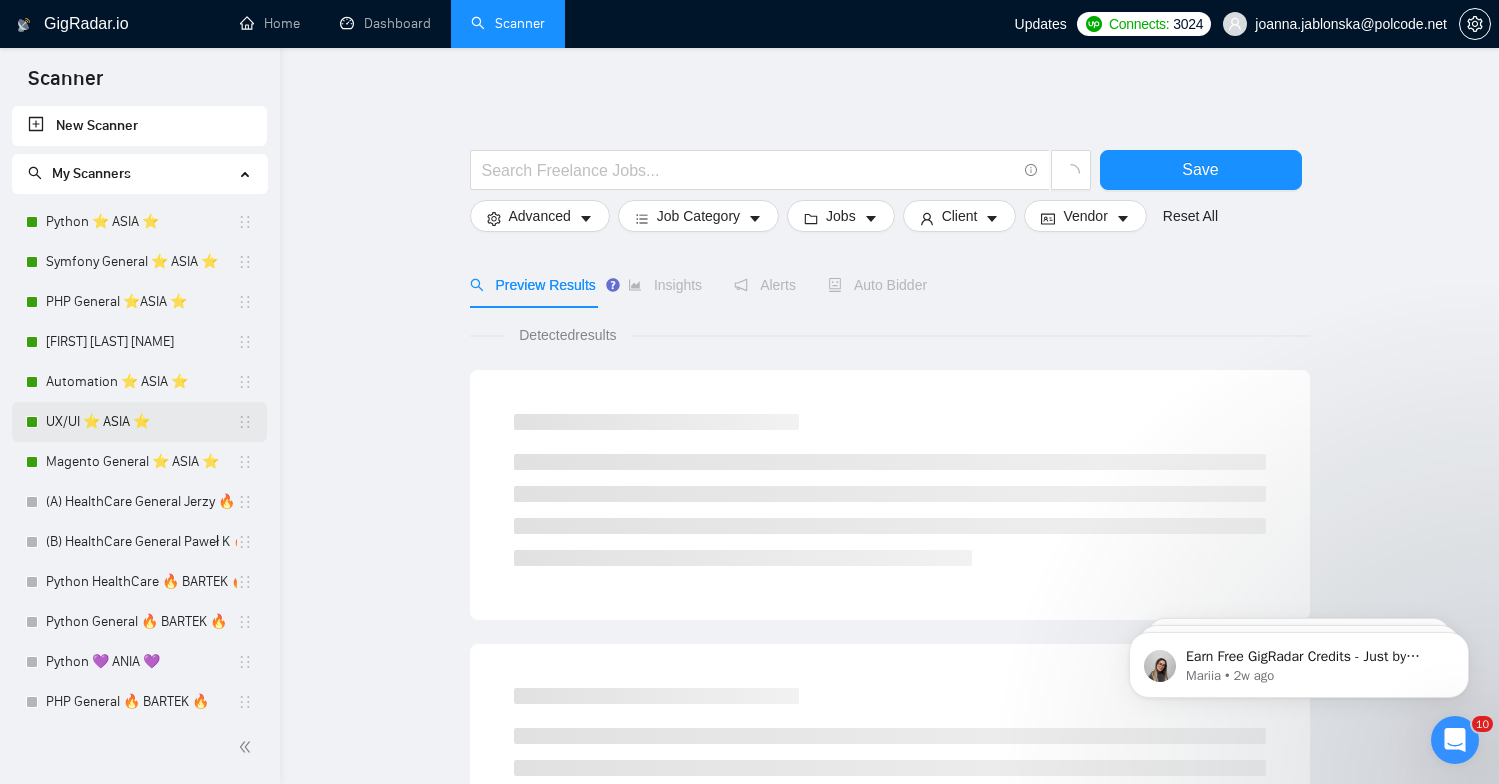 click on "UX/UI ⭐️ ASIA ⭐️" at bounding box center [141, 422] 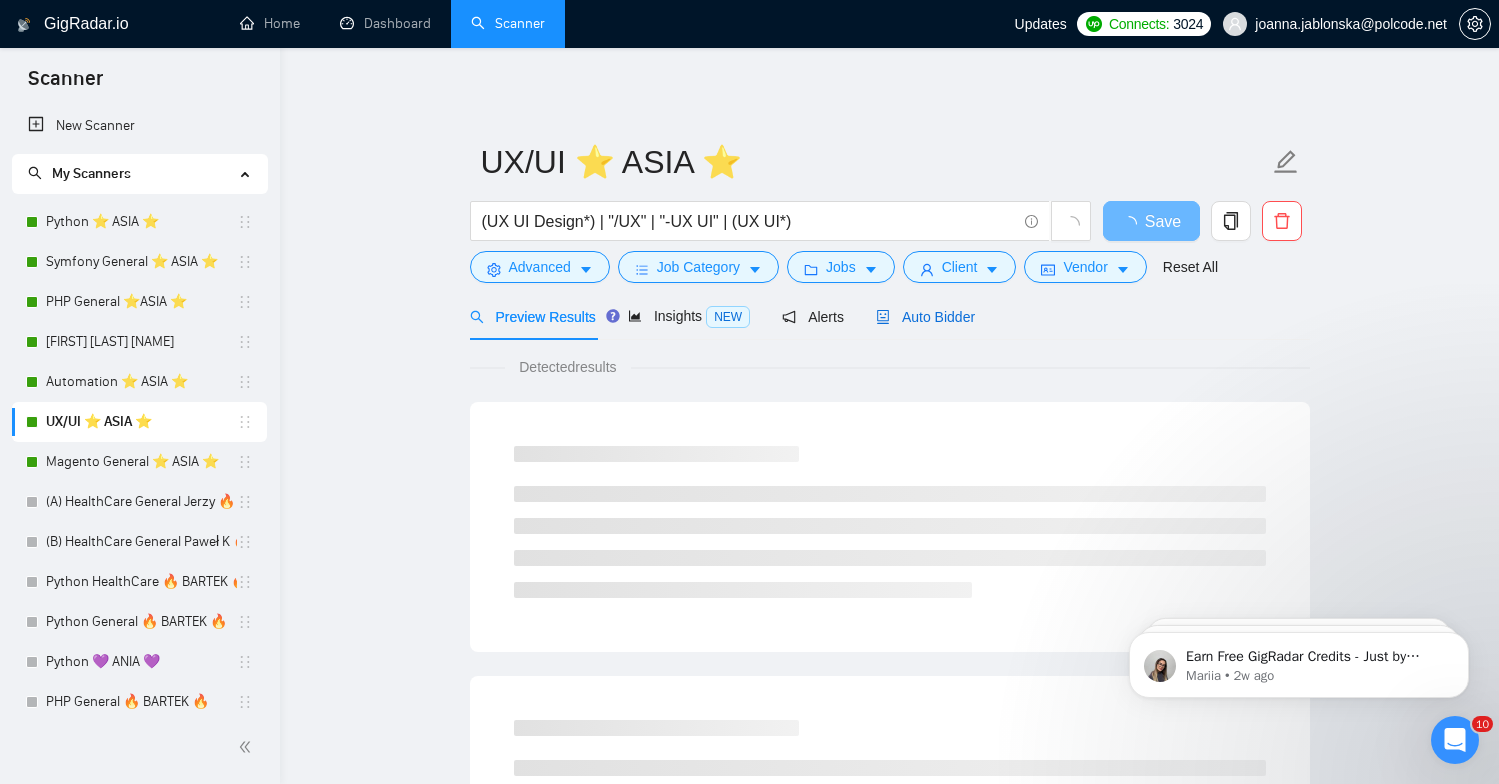 click on "Auto Bidder" at bounding box center (925, 317) 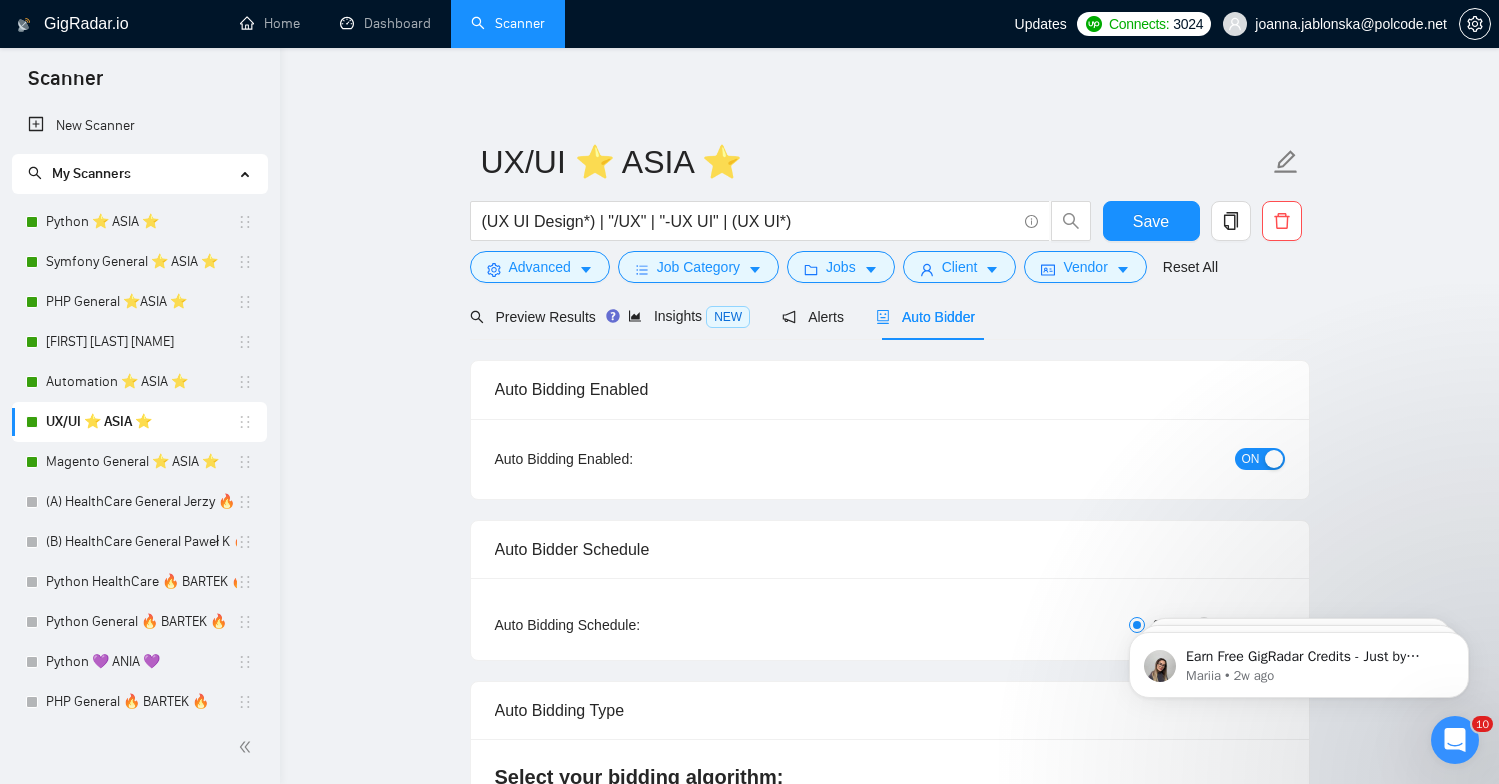 click on "ON" at bounding box center (1251, 459) 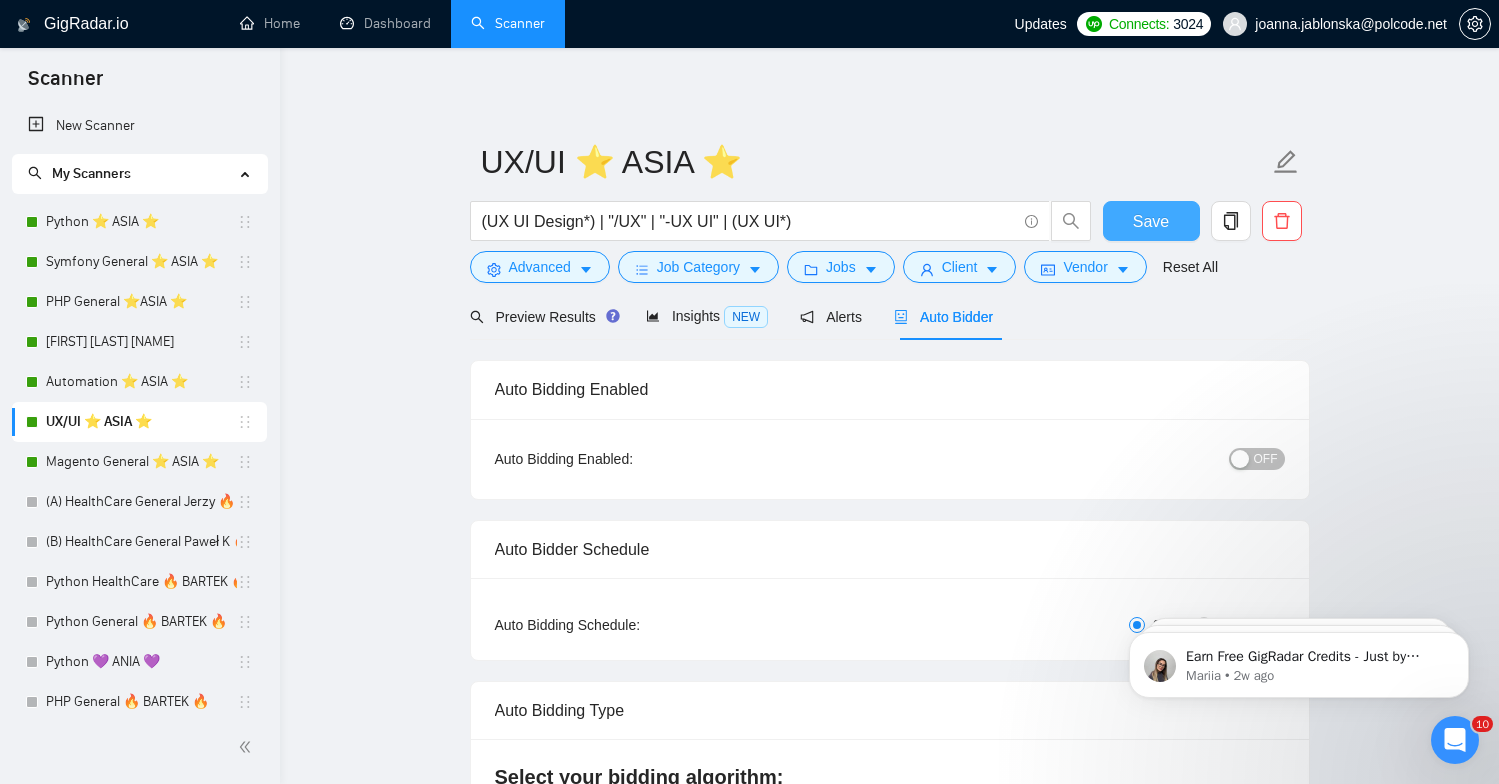 click on "Save" at bounding box center (1151, 221) 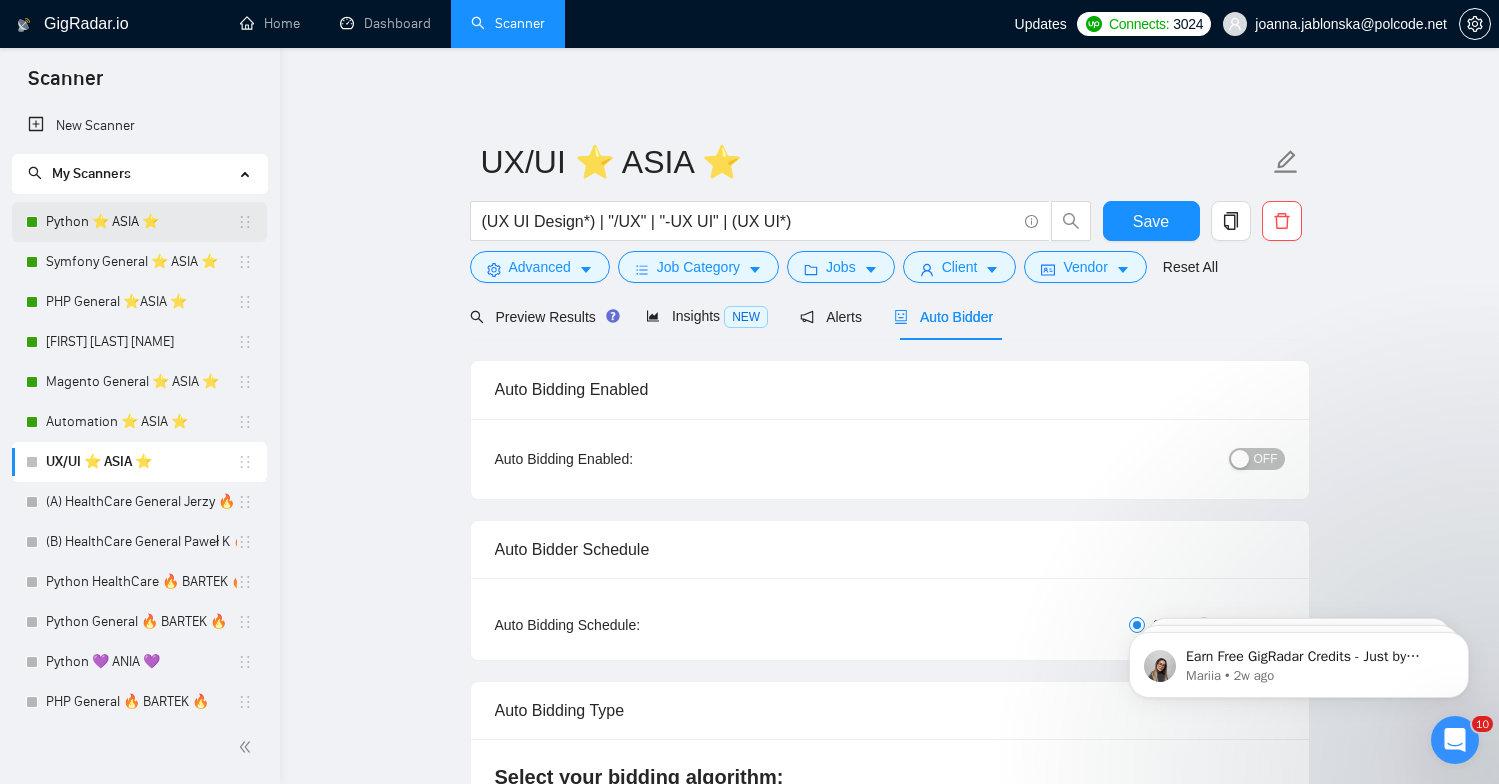 click on "Python  ⭐️  ASIA ⭐️" at bounding box center [141, 222] 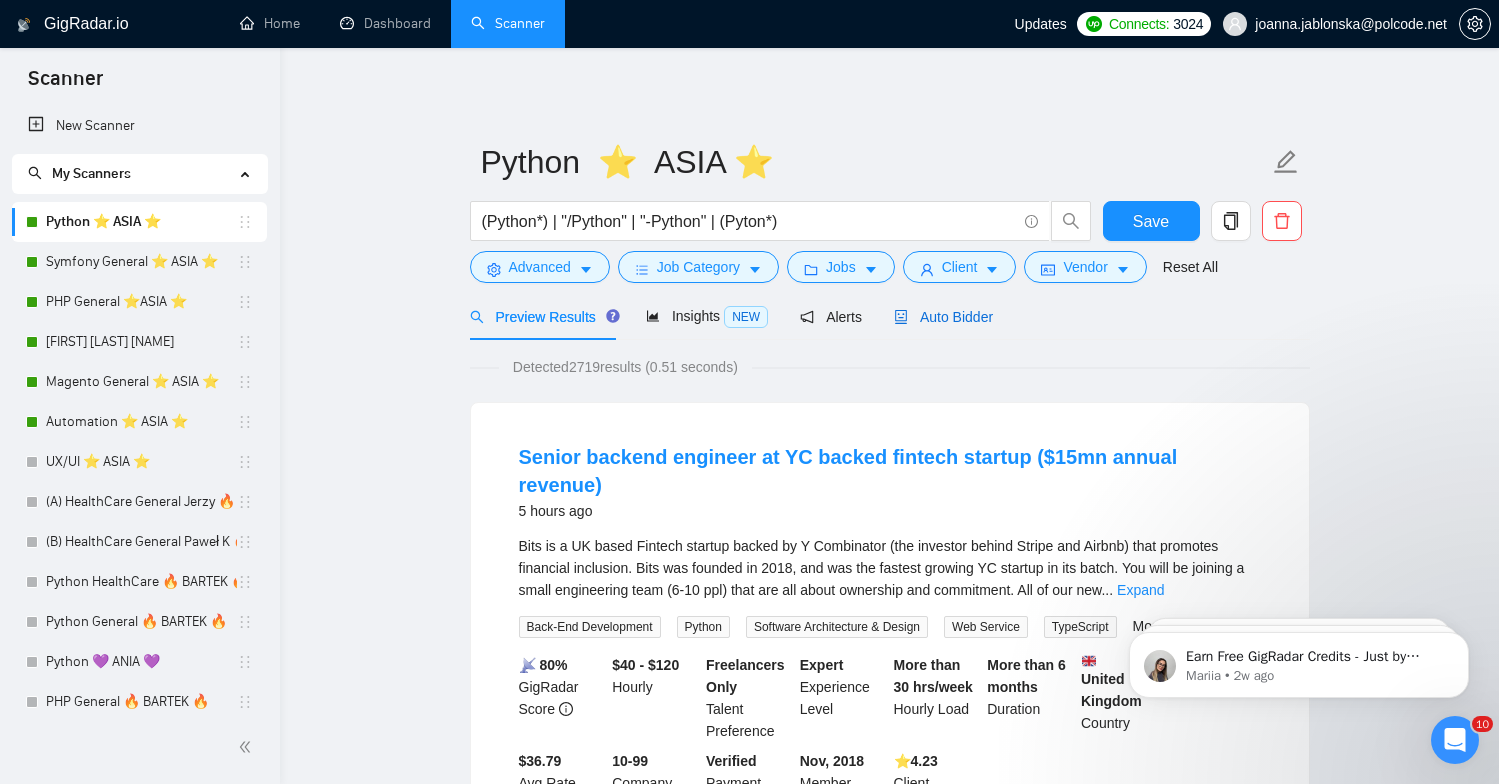 click on "Auto Bidder" at bounding box center (943, 317) 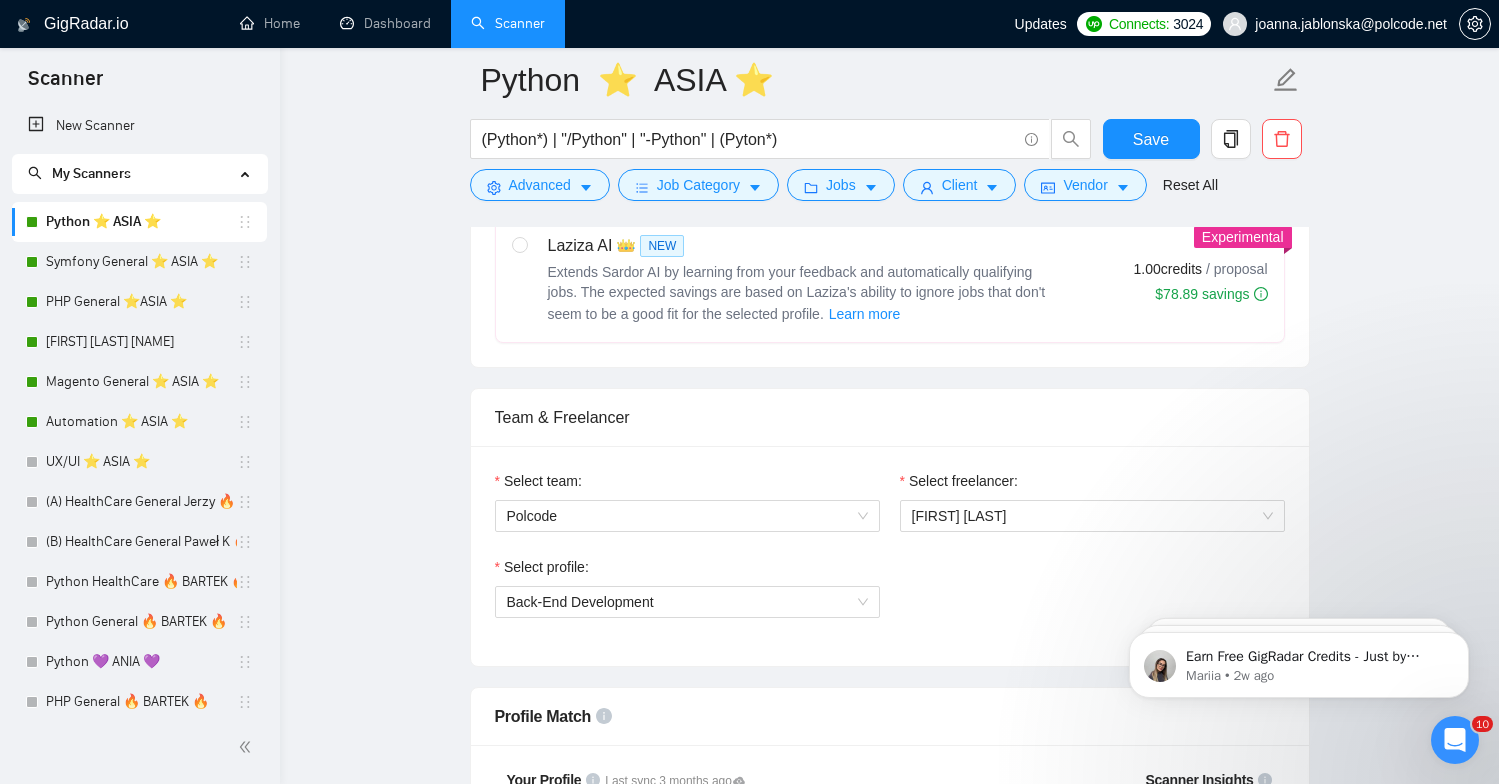 scroll, scrollTop: 850, scrollLeft: 0, axis: vertical 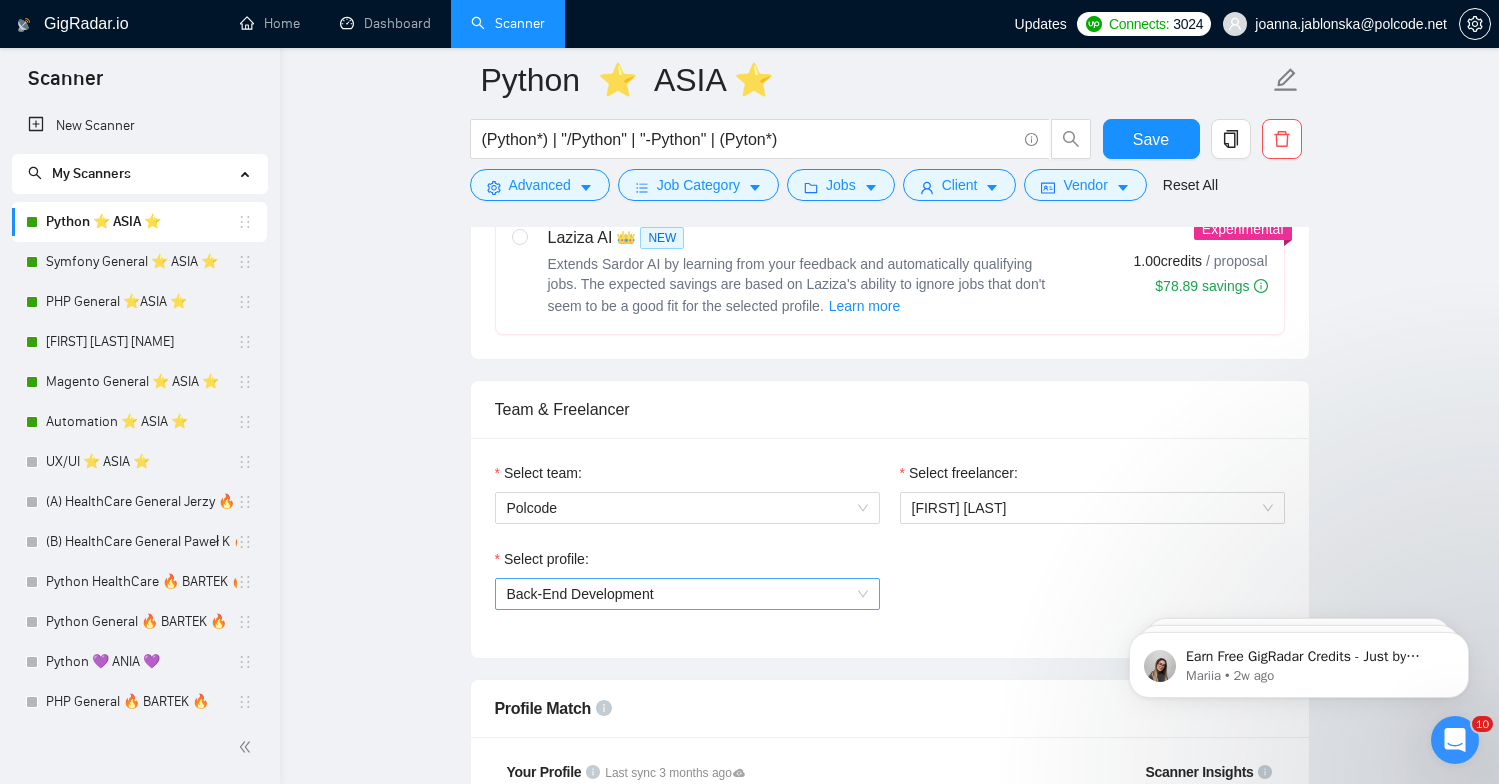 click on "Back-End Development" at bounding box center (580, 594) 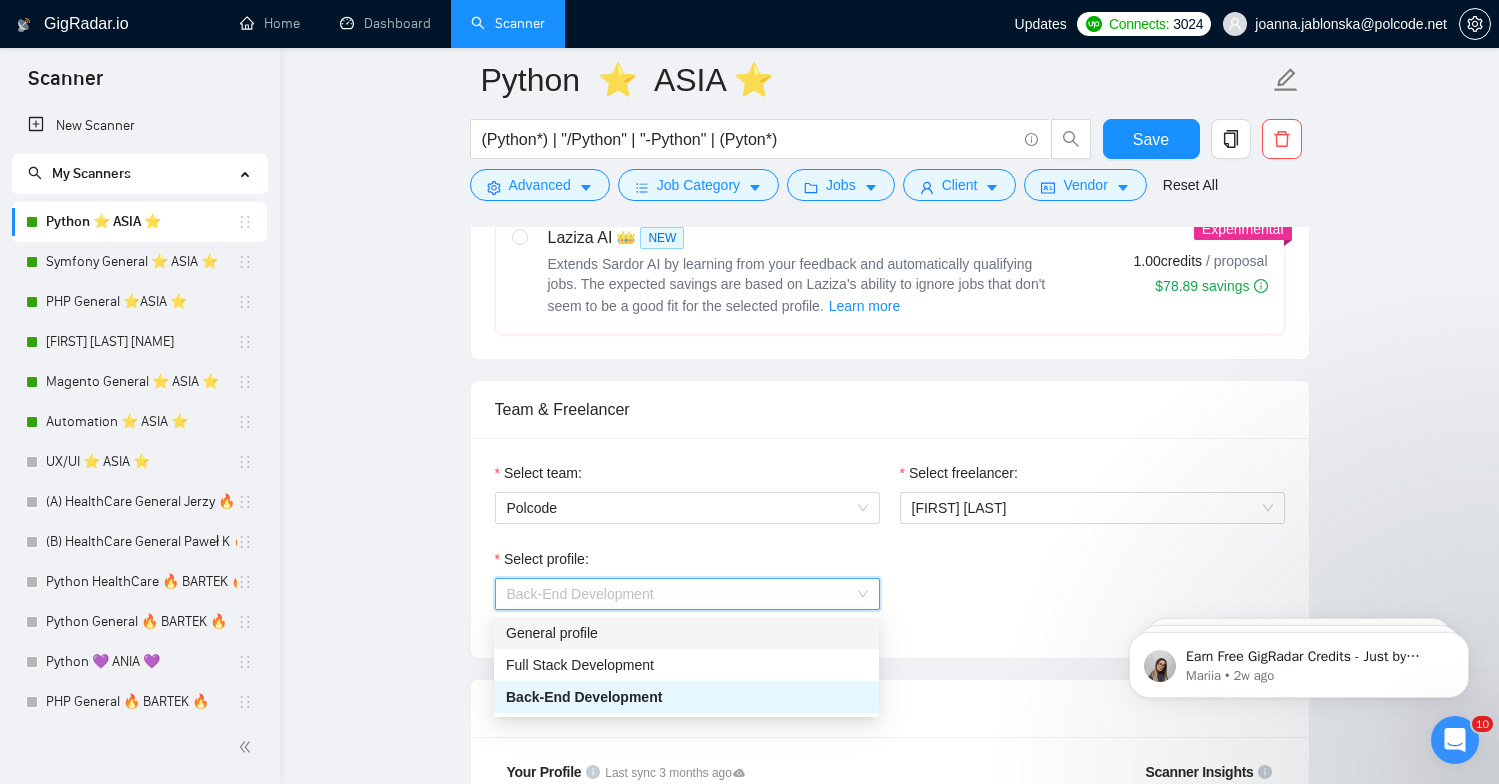 click on "General profile" at bounding box center [686, 633] 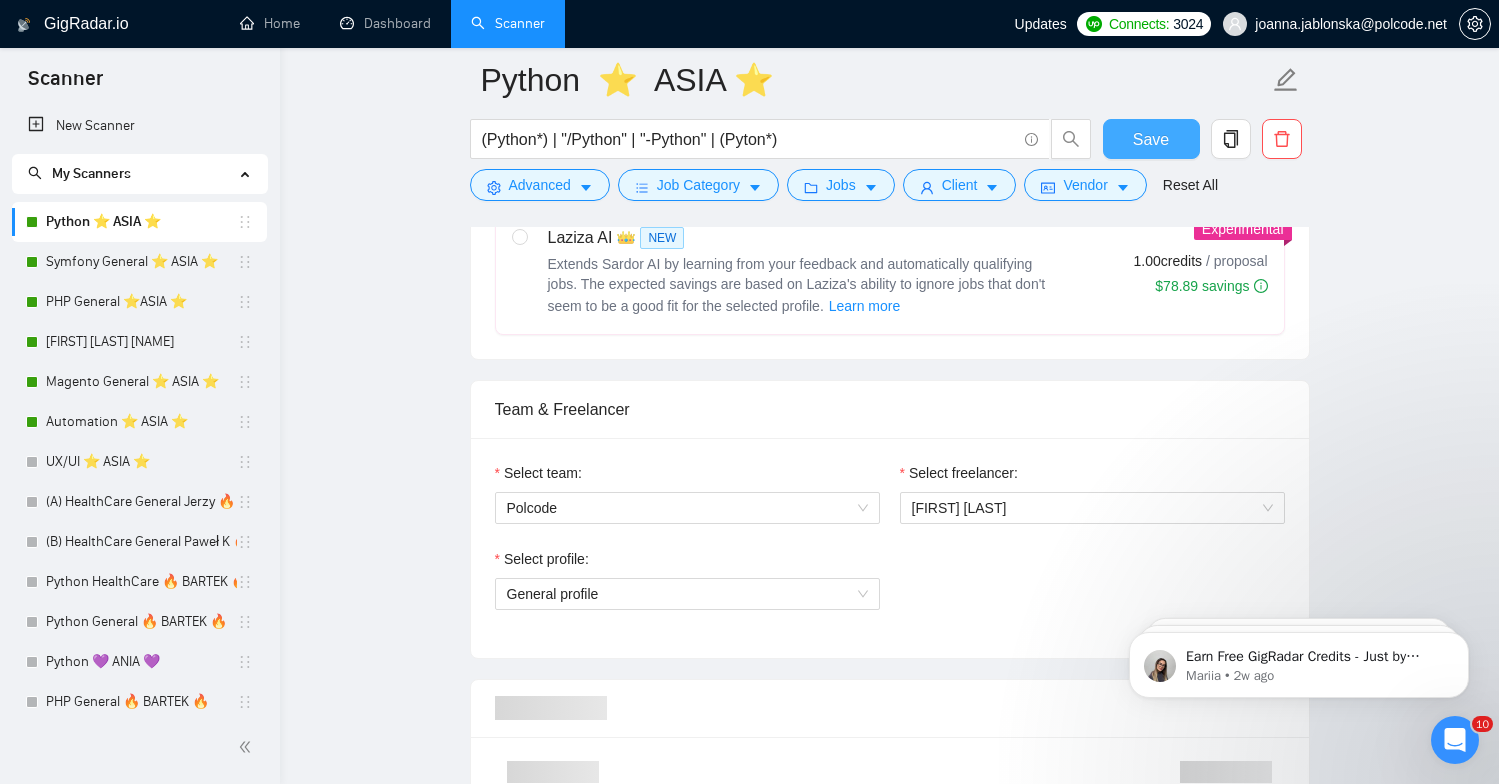 click on "Save" at bounding box center [1151, 139] 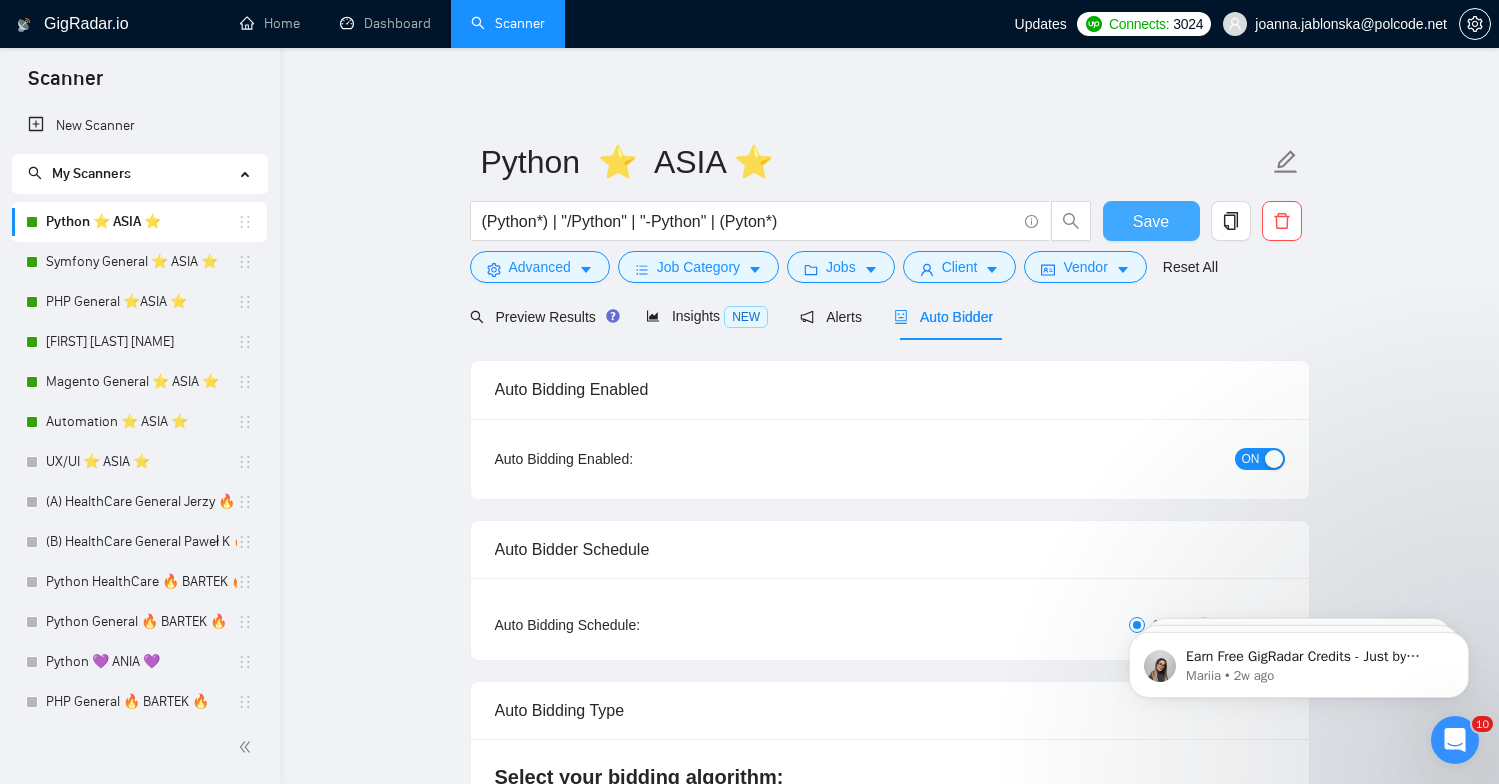 scroll, scrollTop: 0, scrollLeft: 0, axis: both 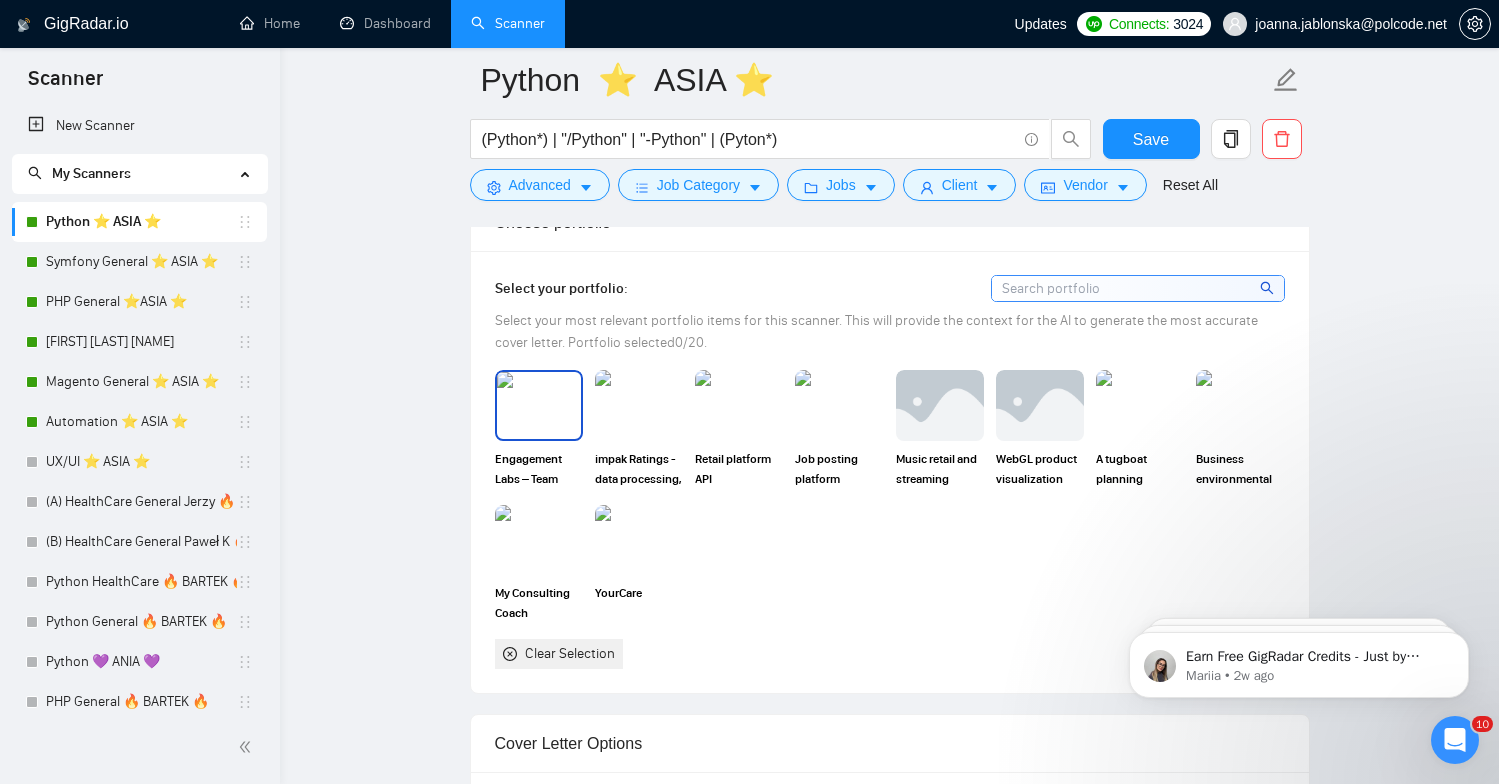click on "Engagement Labs – Team extension & web development" at bounding box center (539, 429) 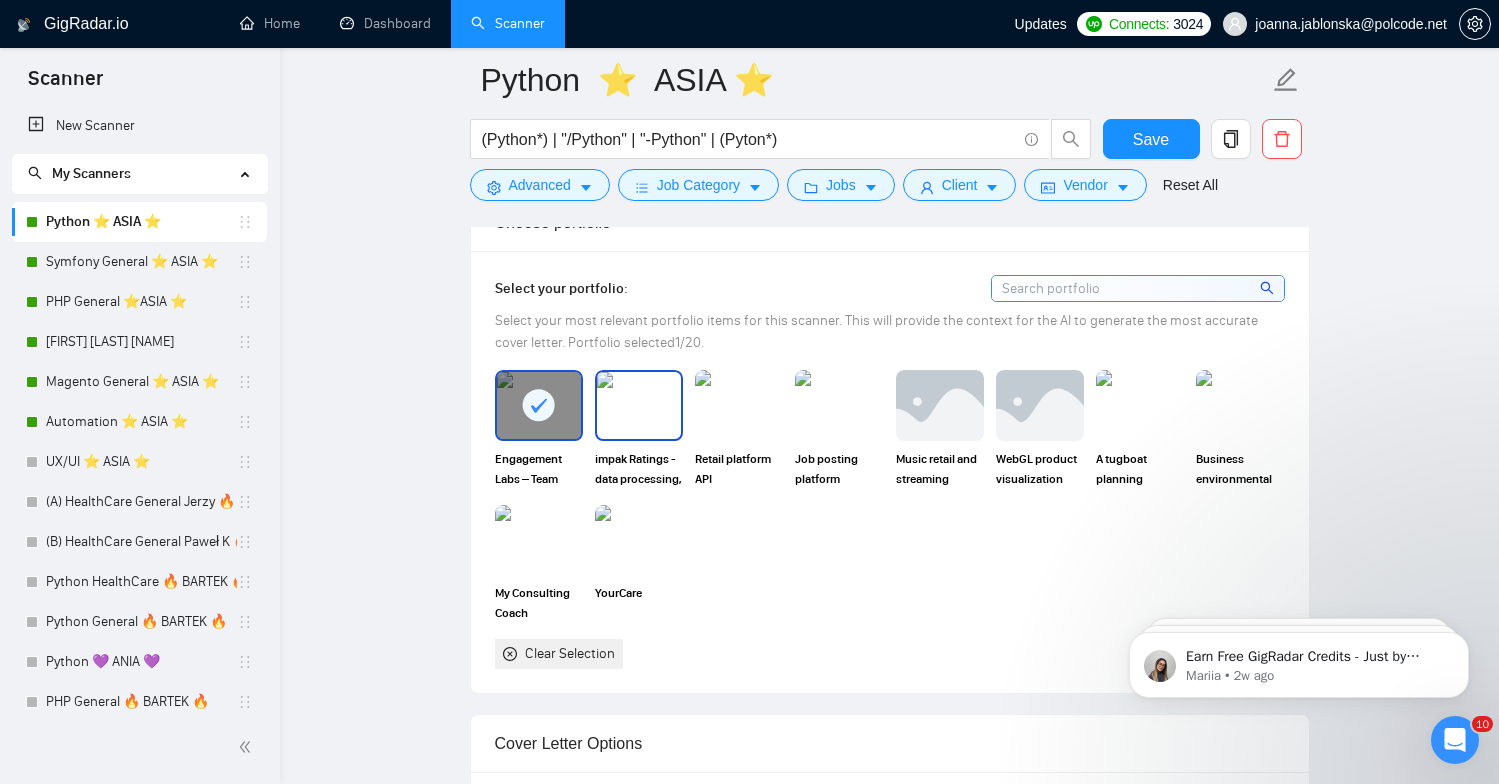 click at bounding box center (639, 405) 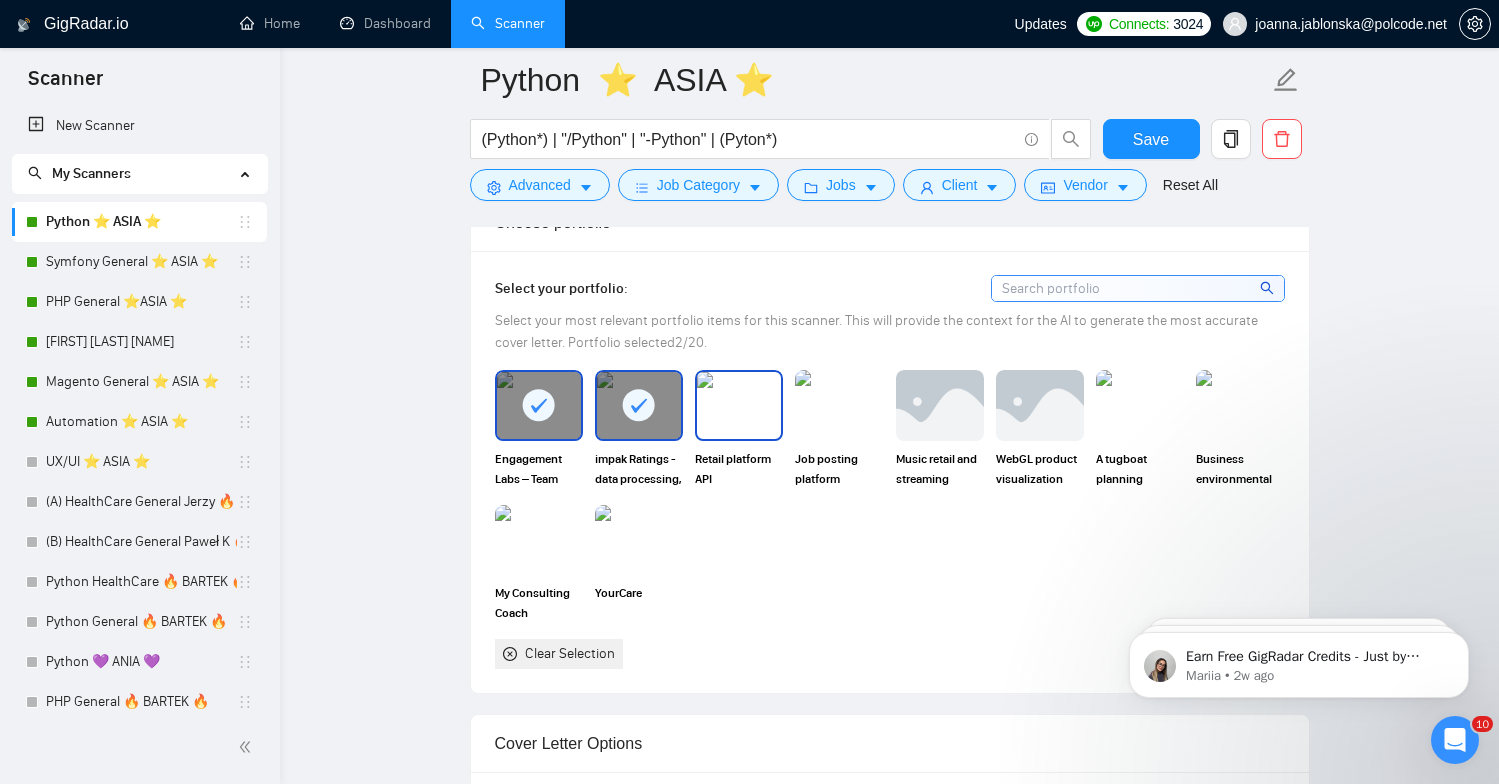 click at bounding box center [739, 405] 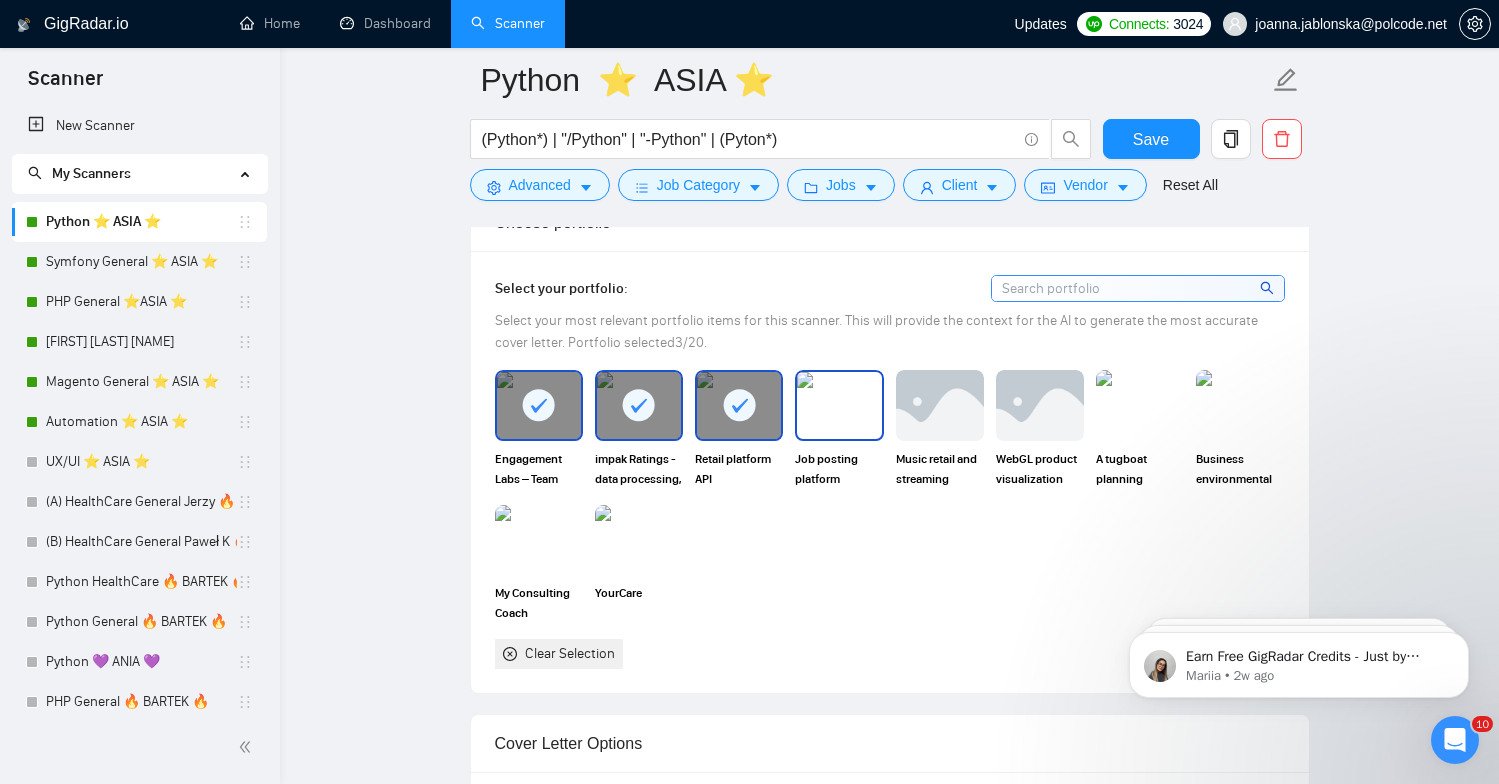 click at bounding box center [839, 405] 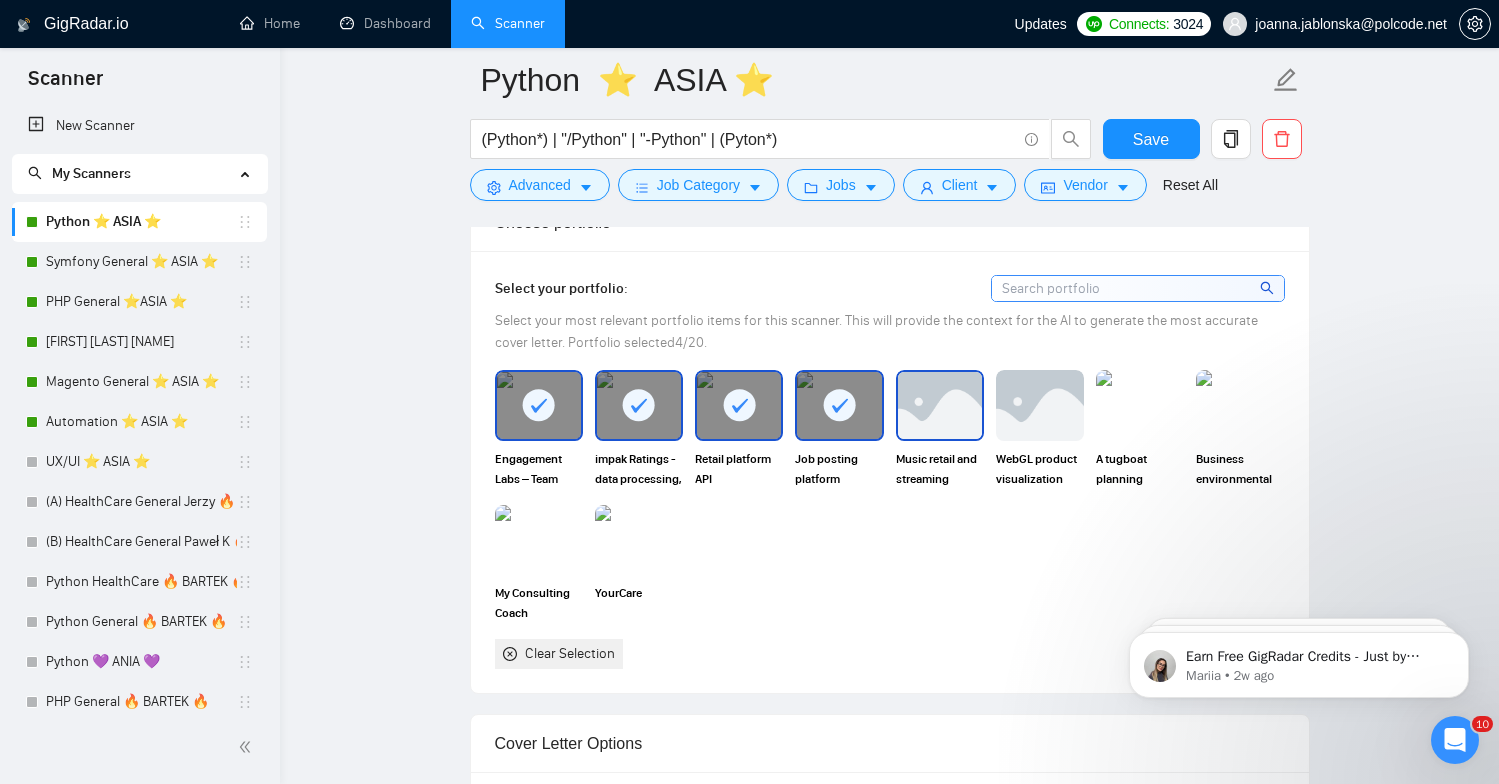 click at bounding box center (940, 405) 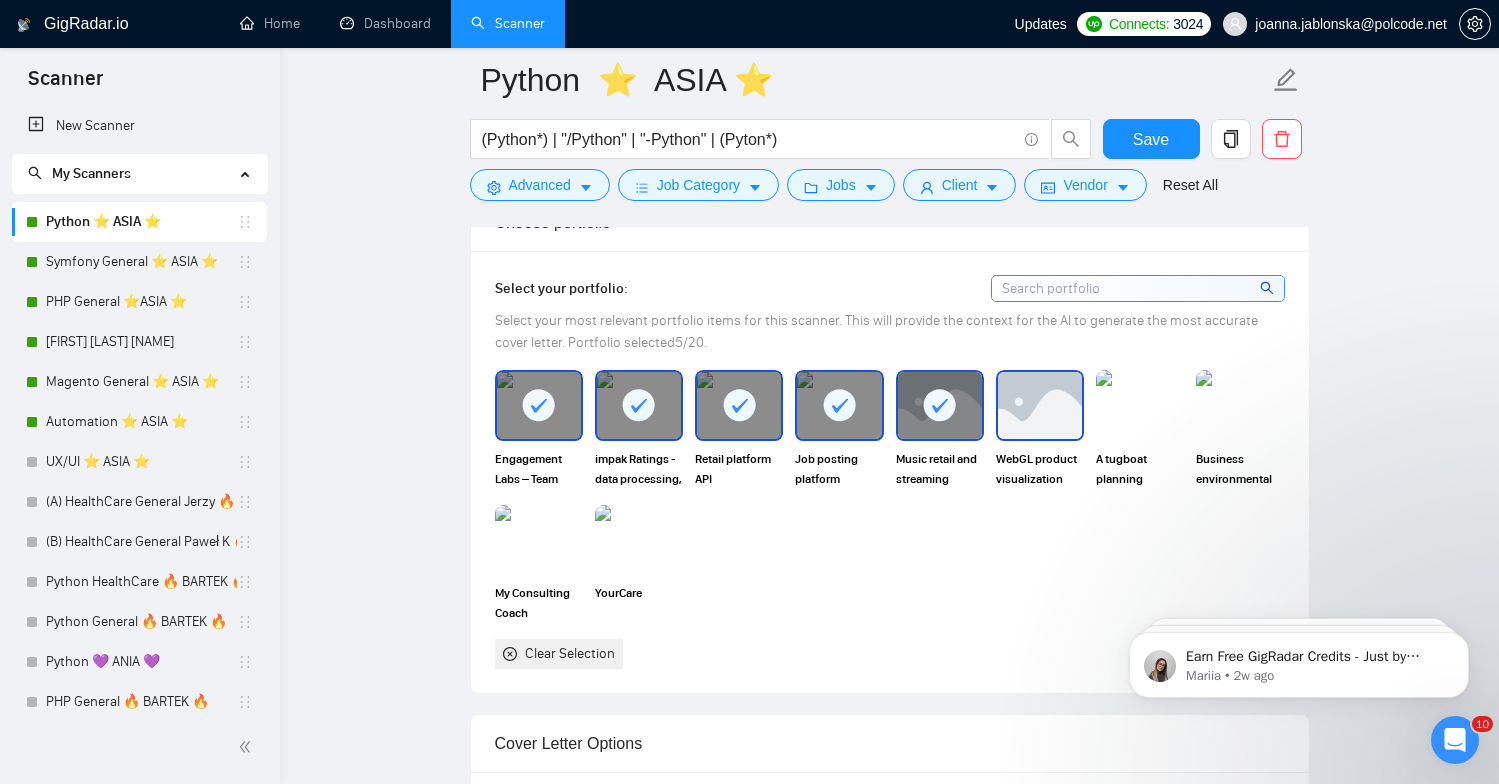 click at bounding box center (1040, 405) 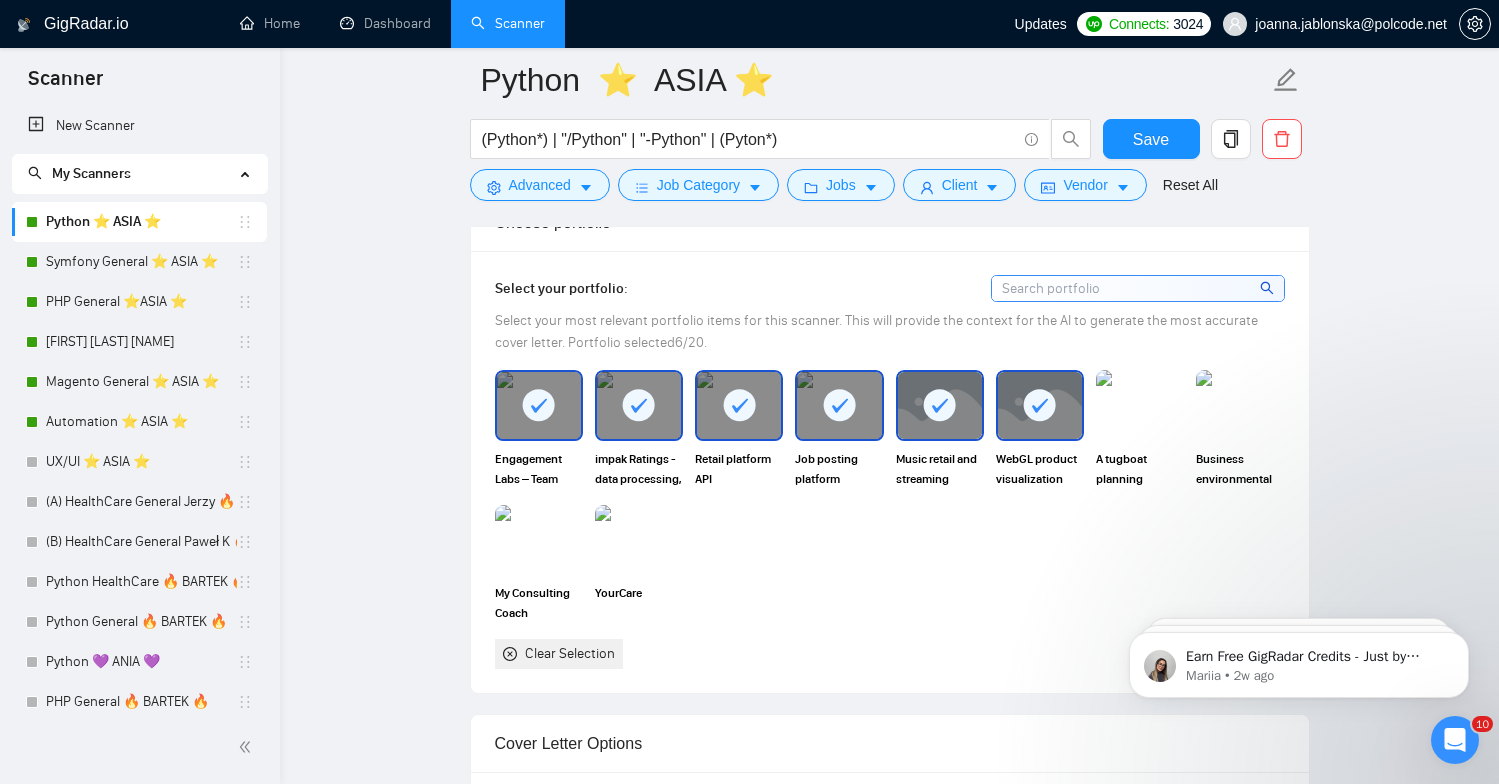 click at bounding box center [1140, 405] 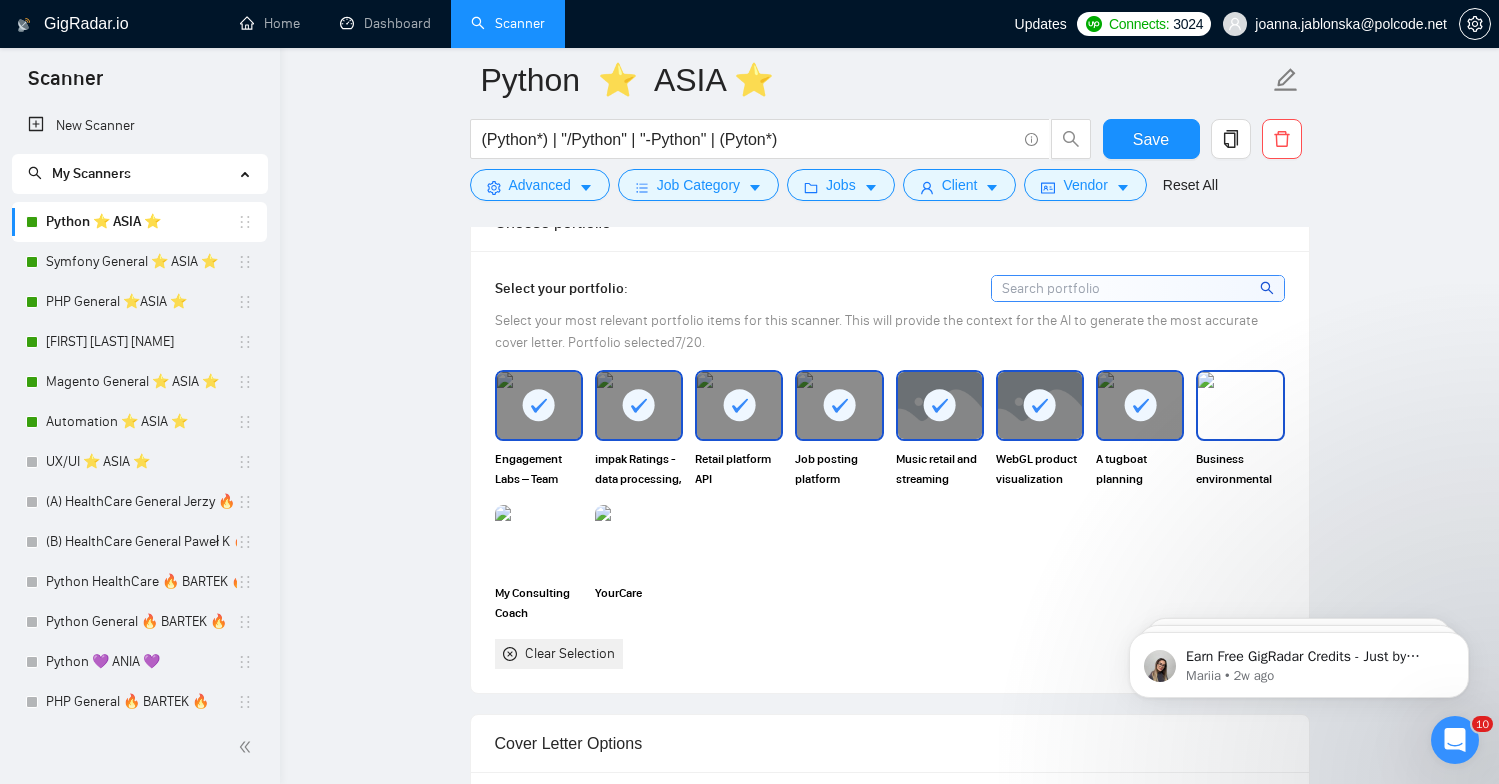 click at bounding box center (1240, 405) 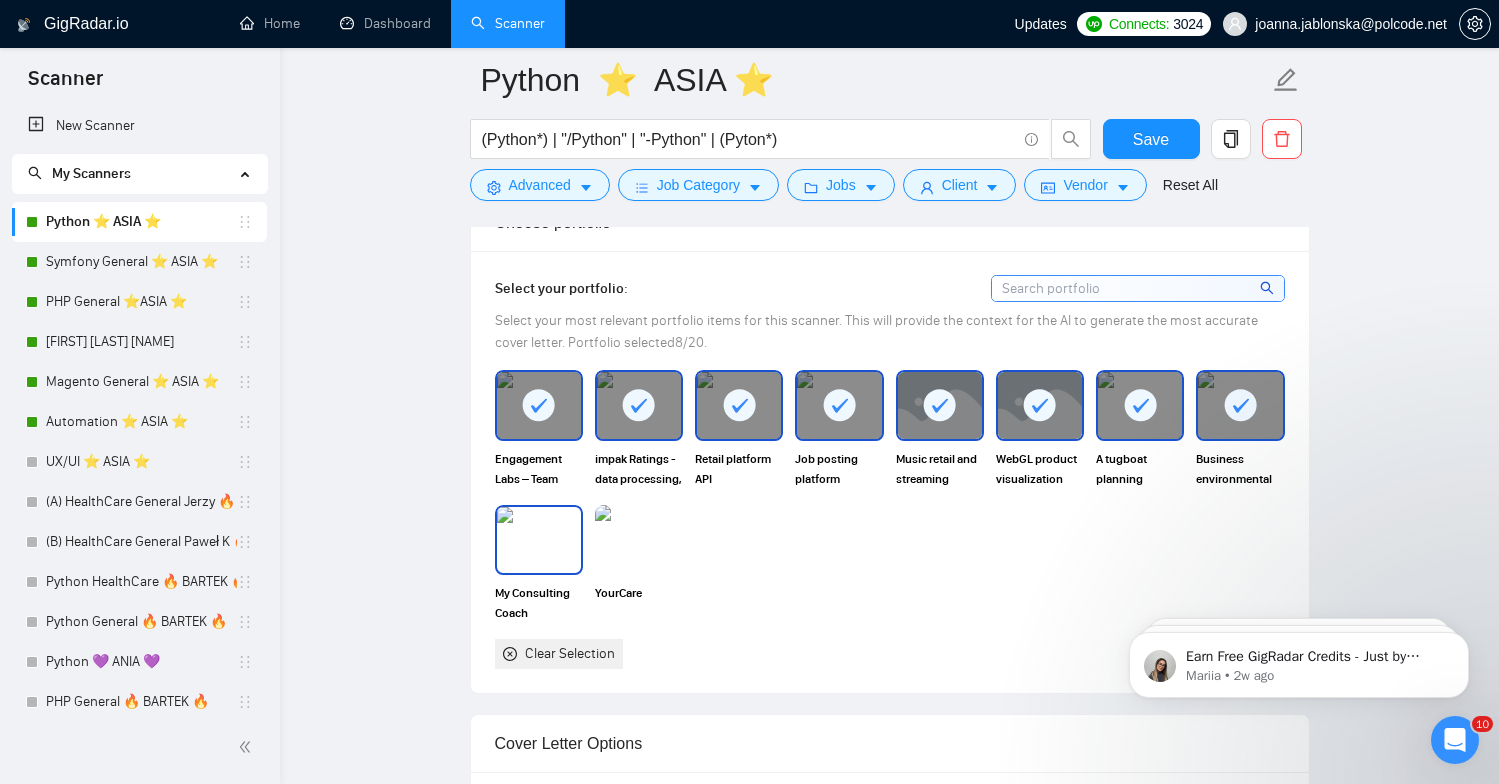 click at bounding box center [539, 540] 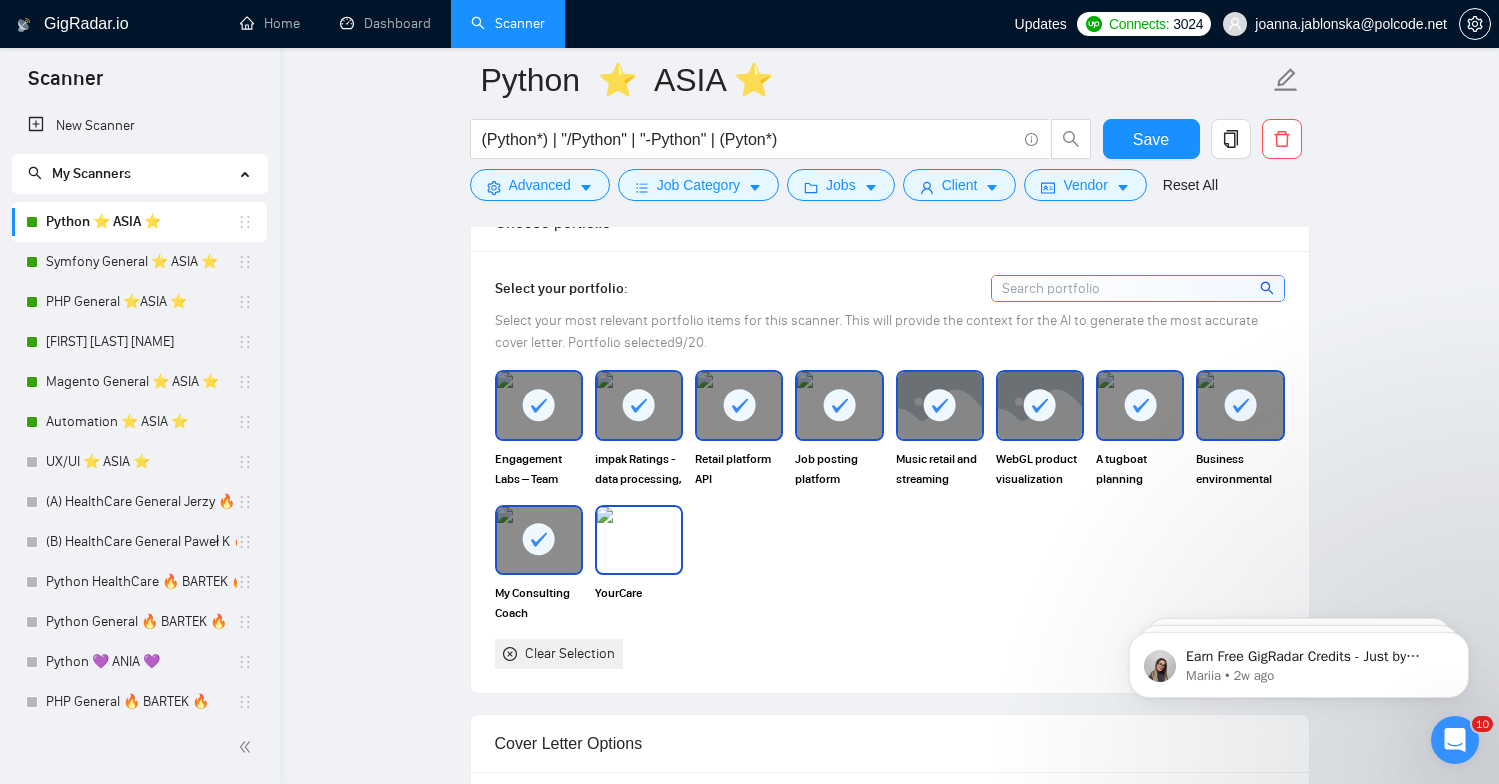 click at bounding box center [639, 540] 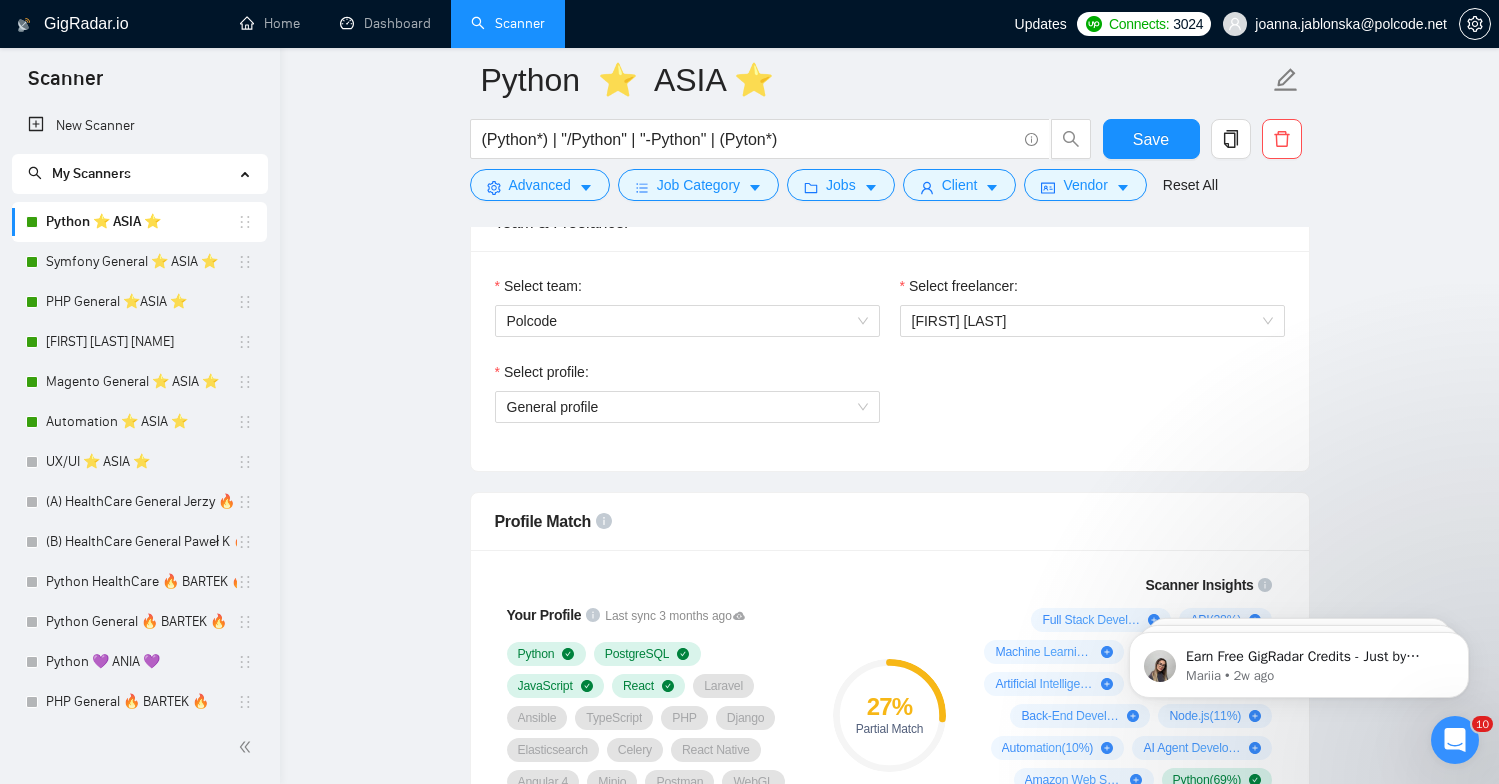 scroll, scrollTop: 655, scrollLeft: 0, axis: vertical 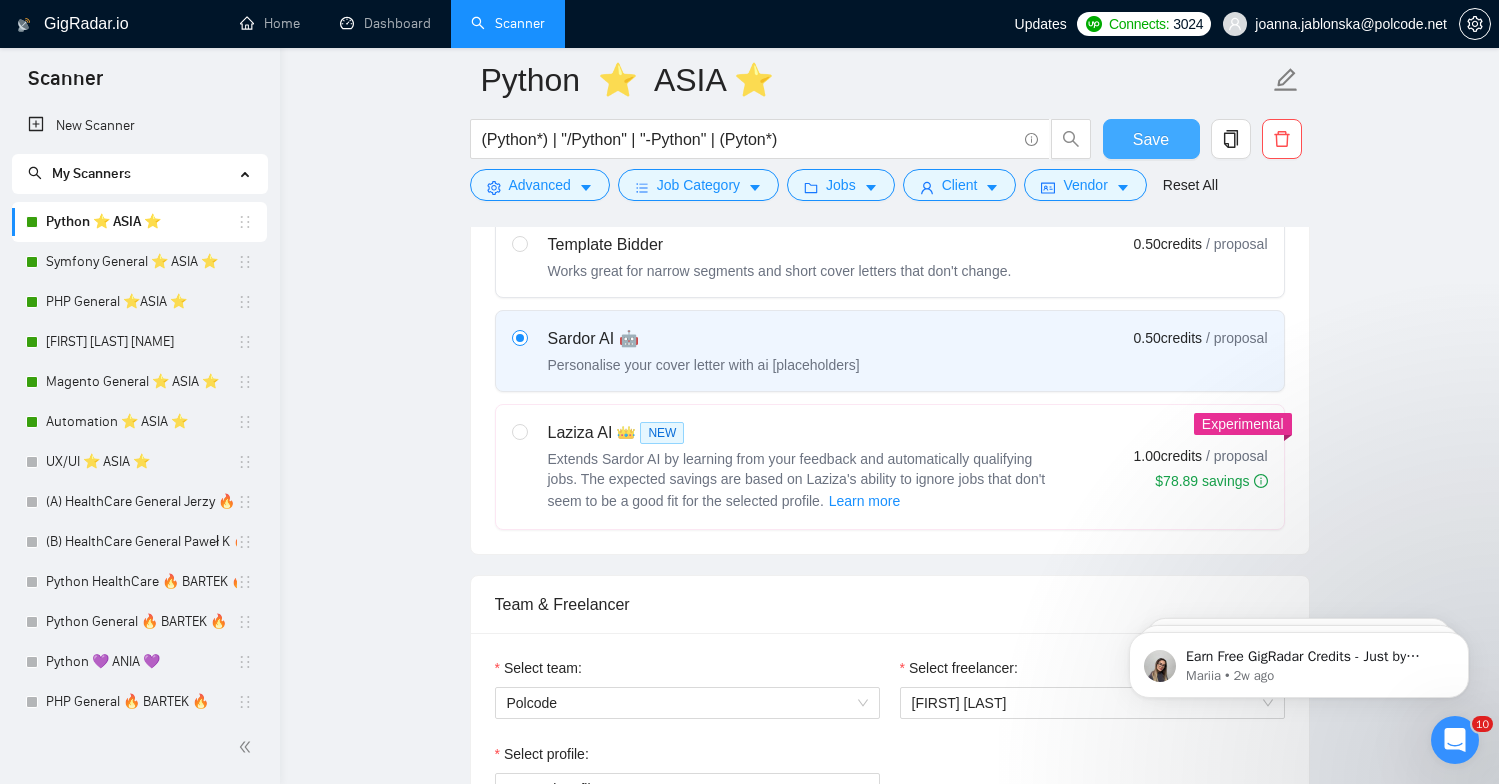 click on "Save" at bounding box center (1151, 139) 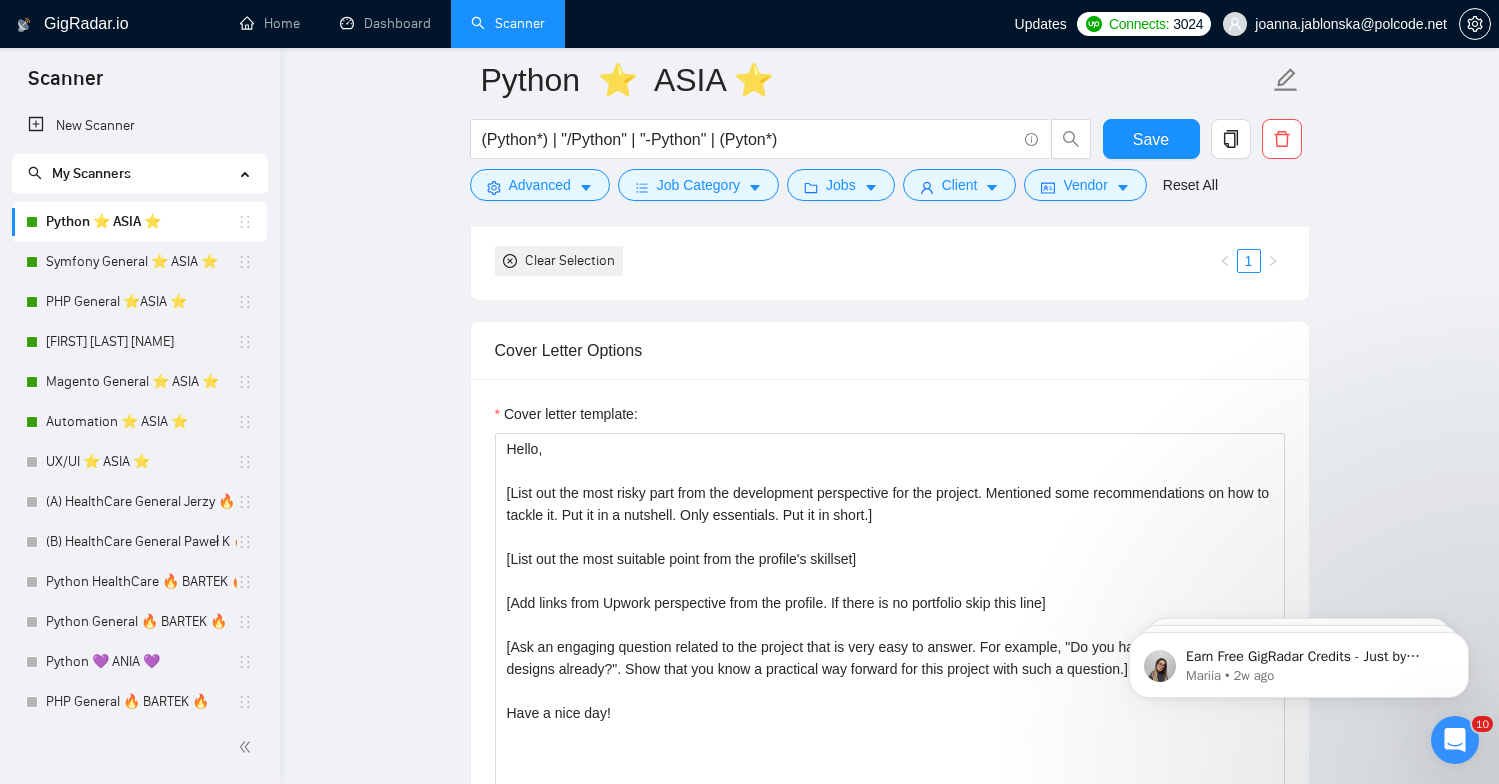 scroll, scrollTop: 2216, scrollLeft: 0, axis: vertical 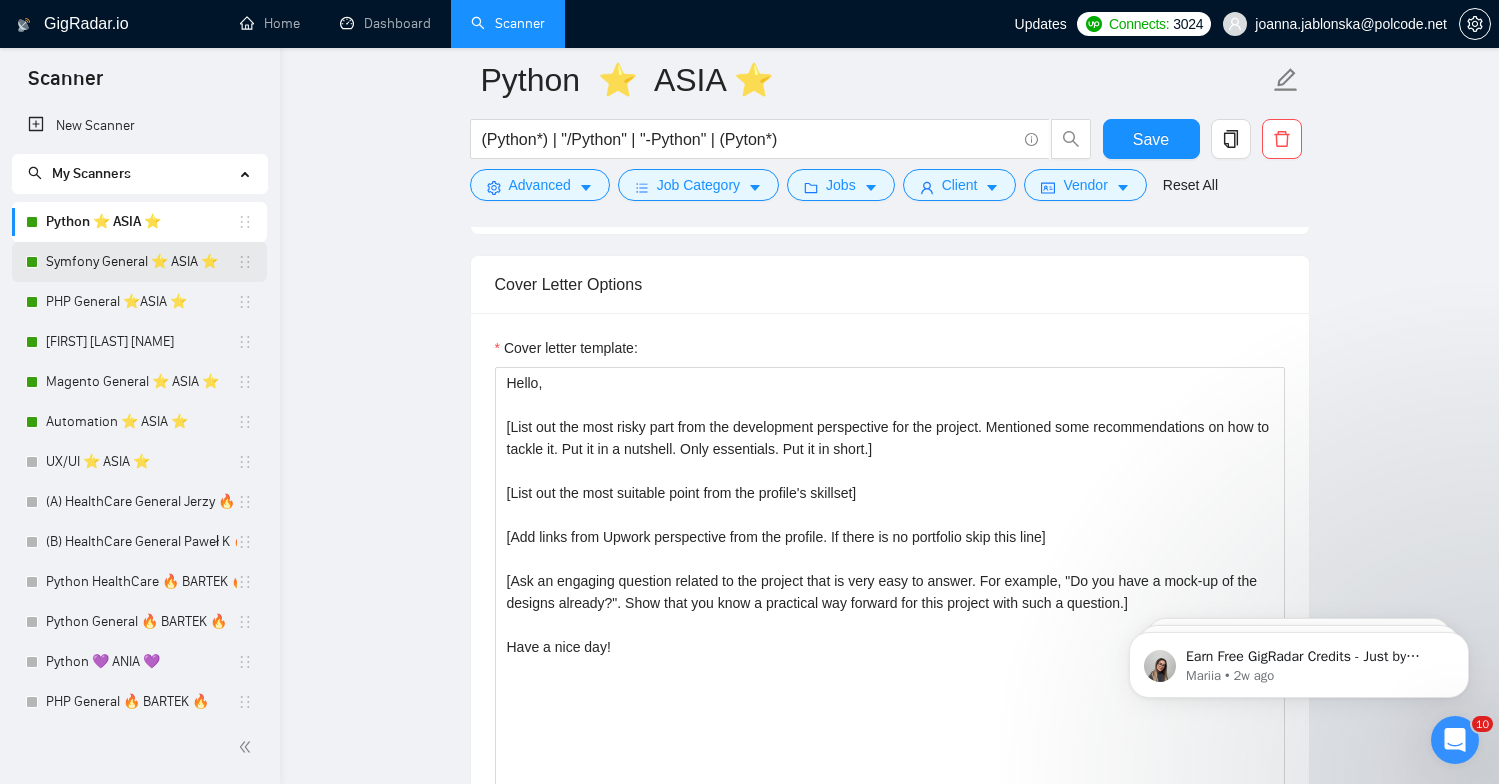 click on "Symfony General ⭐️ ASIA ⭐️" at bounding box center (141, 262) 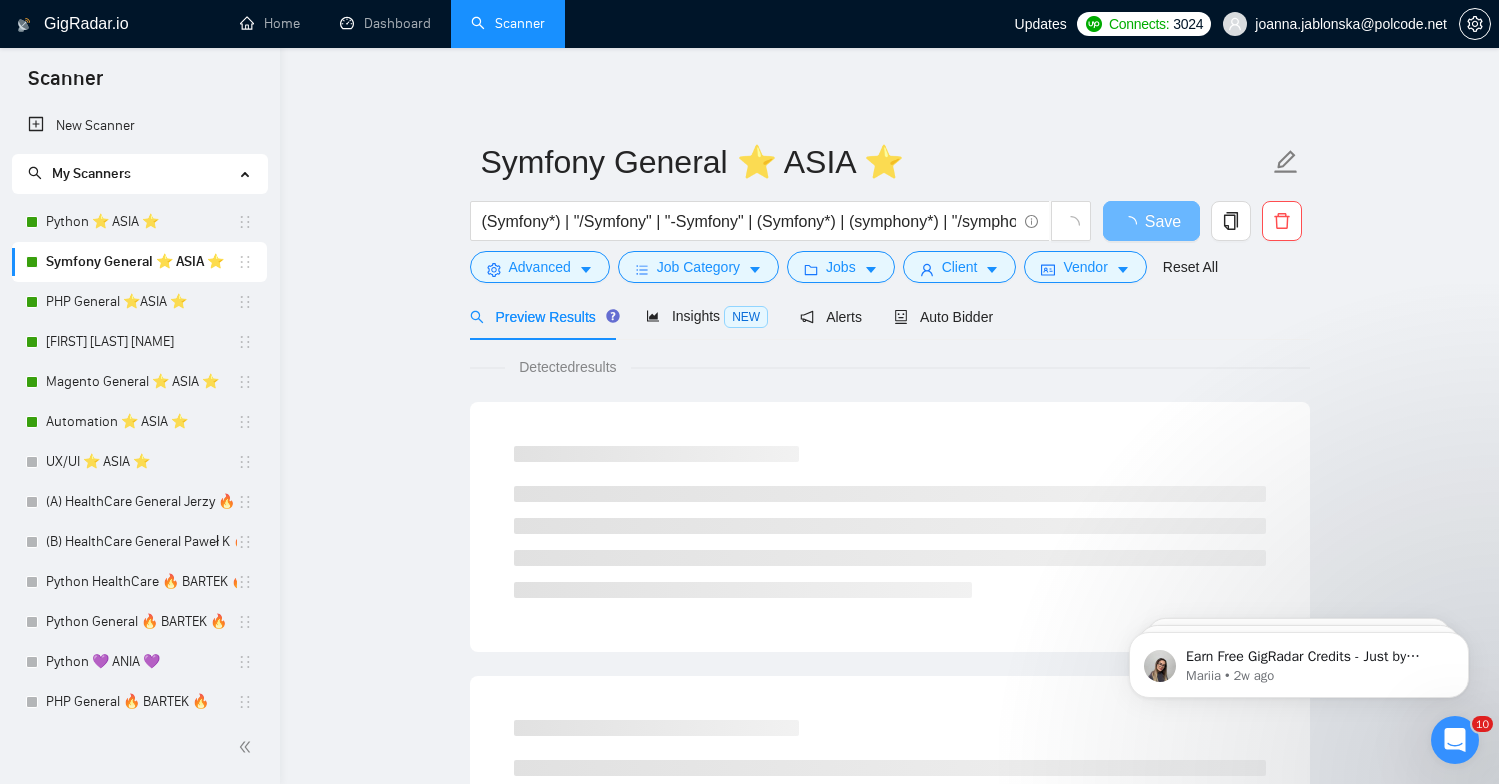 click on "Preview Results Insights NEW Alerts Auto Bidder" at bounding box center (890, 316) 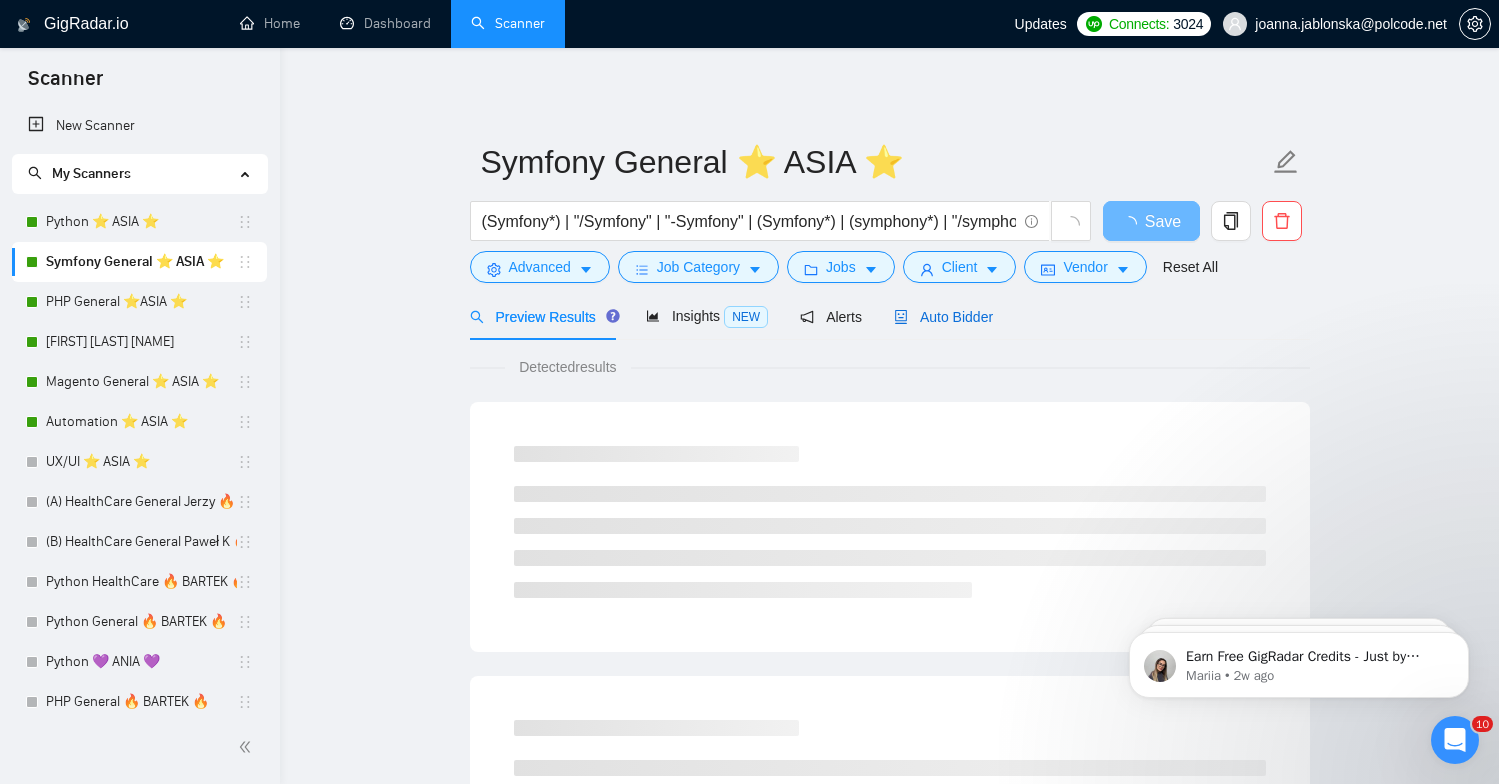 click on "Auto Bidder" at bounding box center (943, 317) 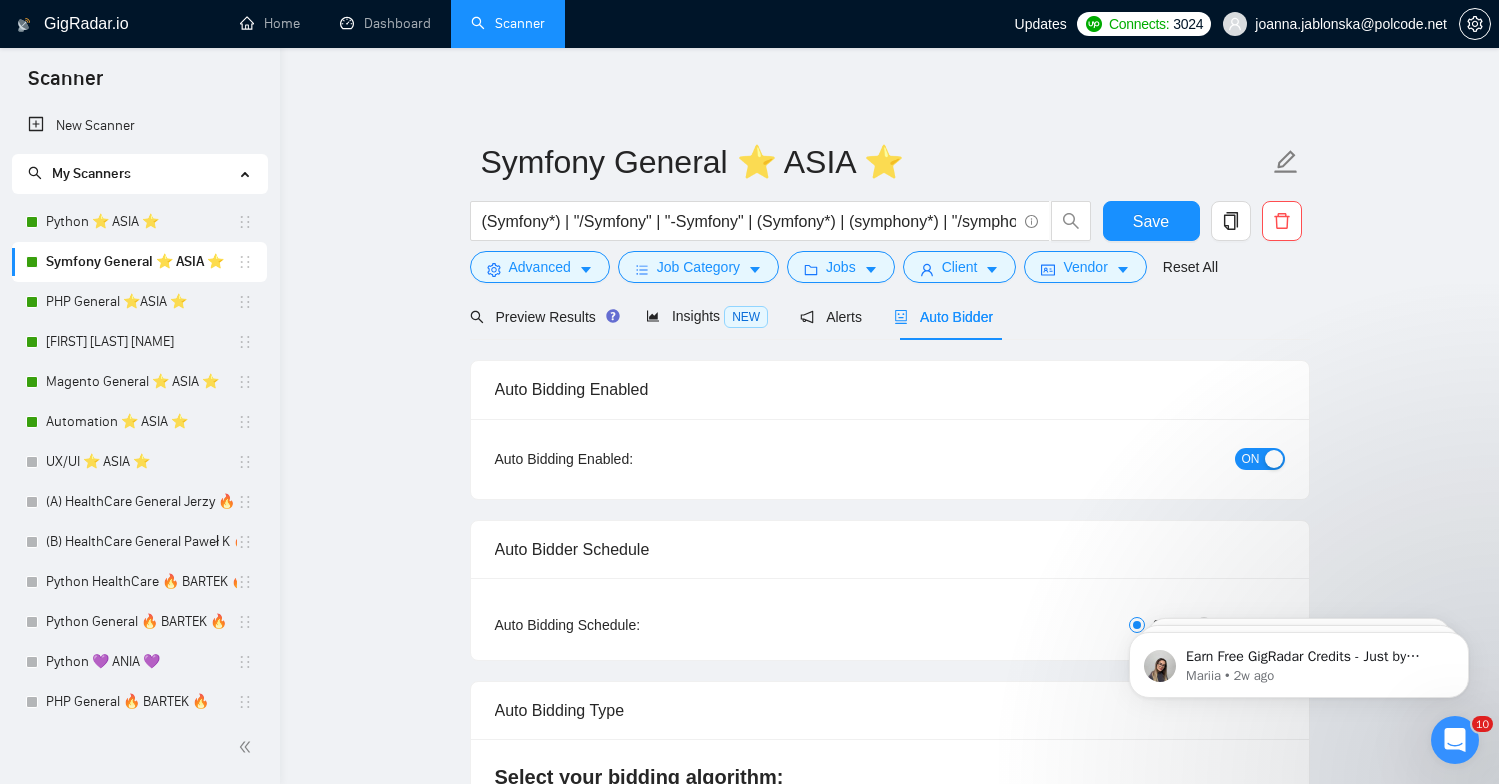 type 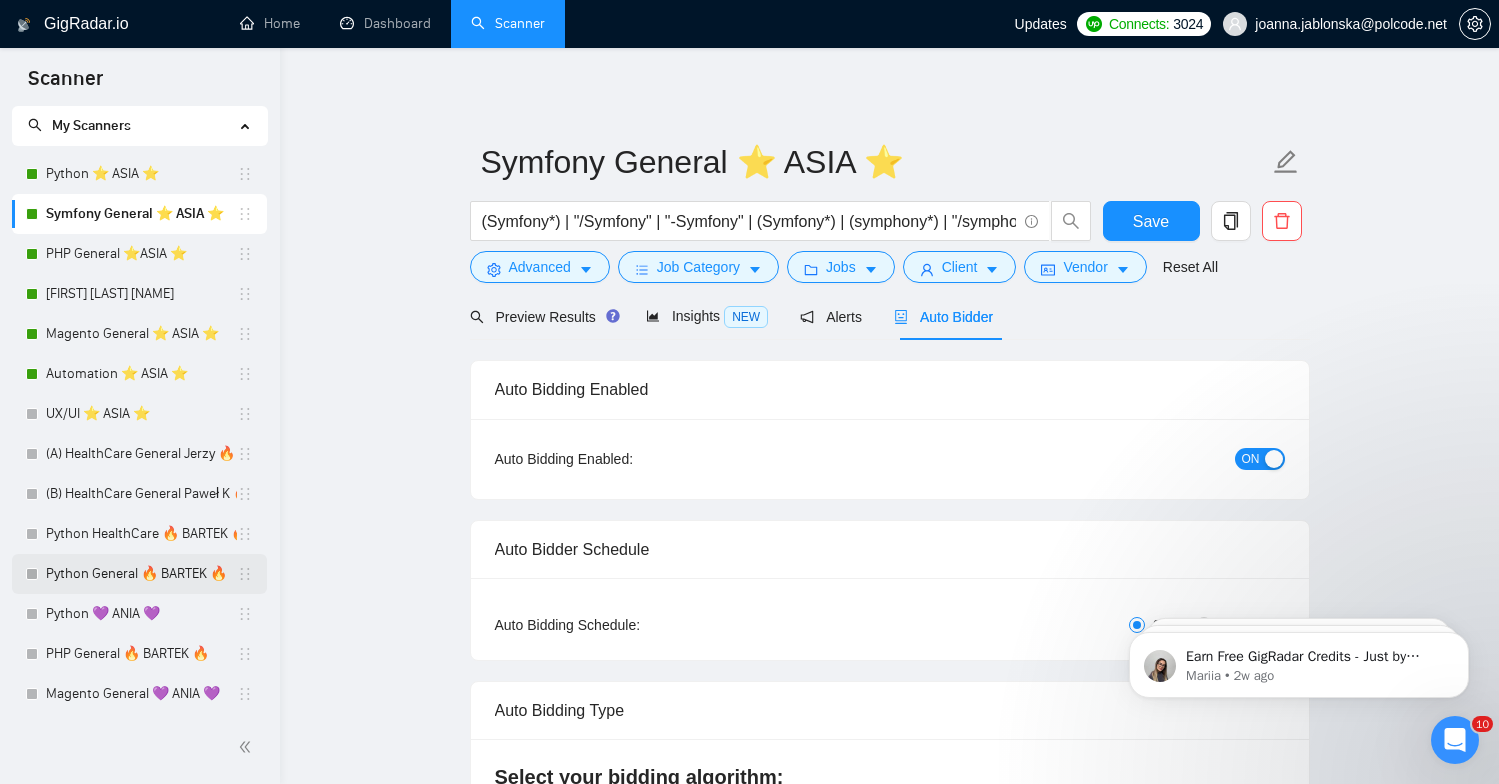 scroll, scrollTop: 73, scrollLeft: 0, axis: vertical 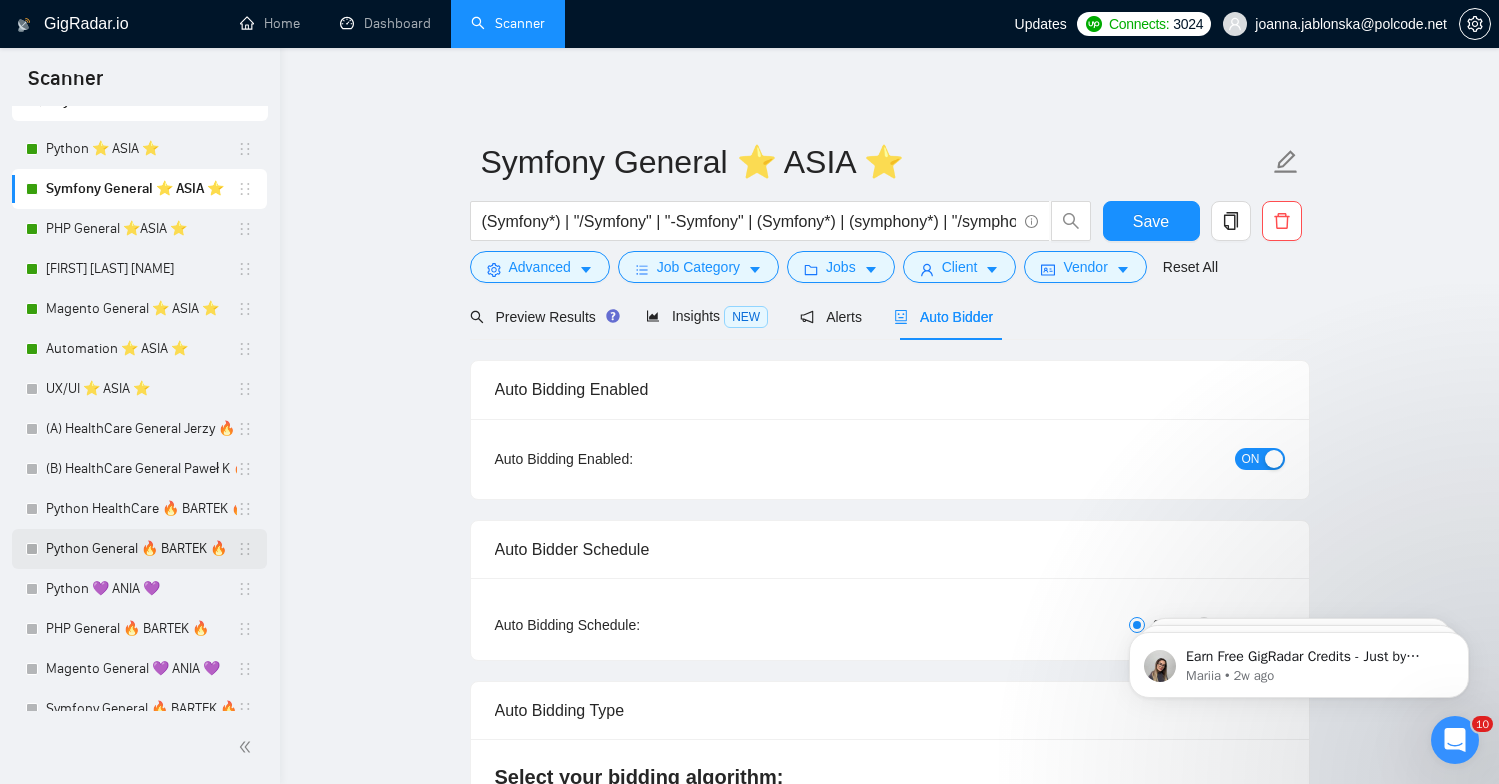 click on "Python General 🔥 BARTEK 🔥" at bounding box center (141, 549) 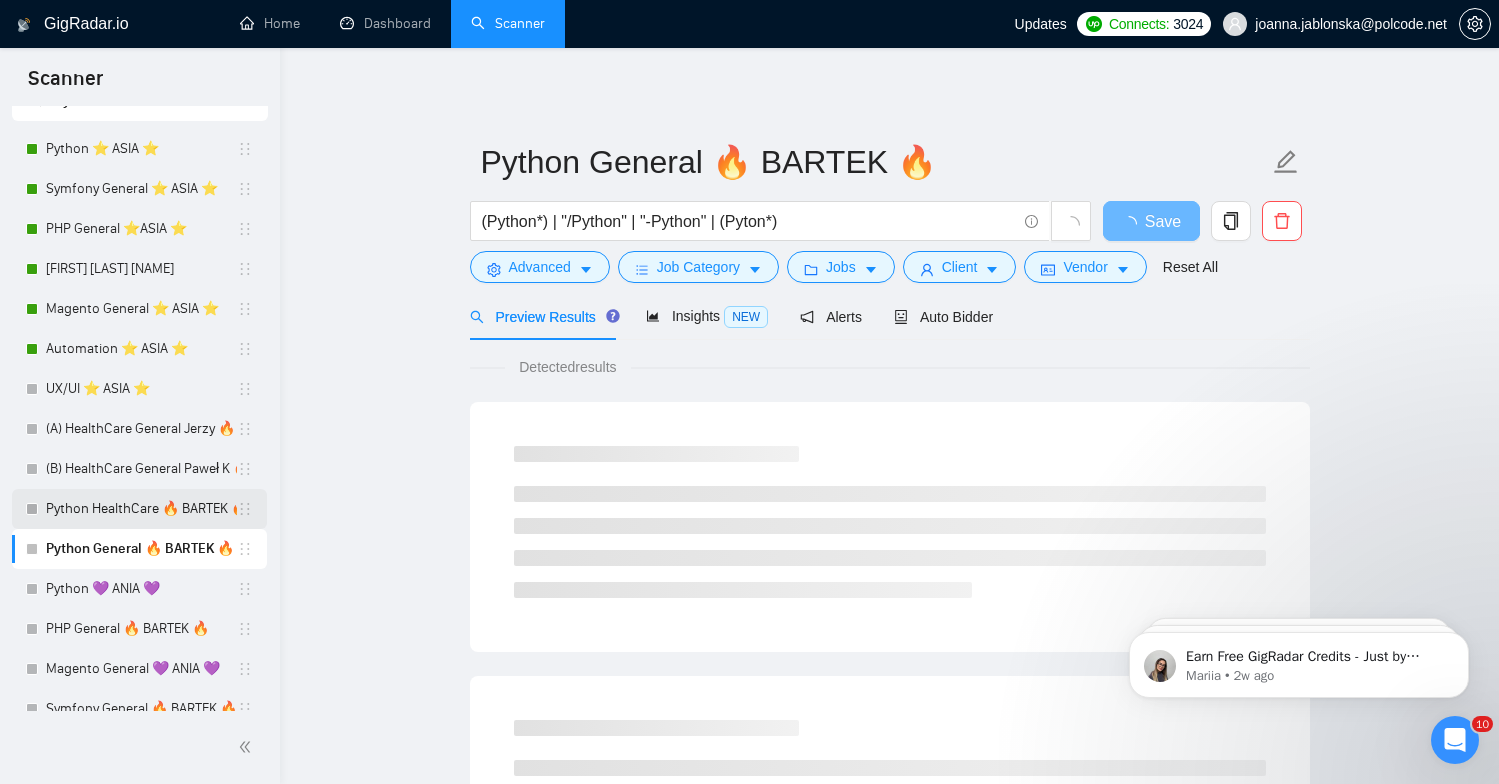 click on "Python HealthCare 🔥 BARTEK 🔥" at bounding box center (141, 509) 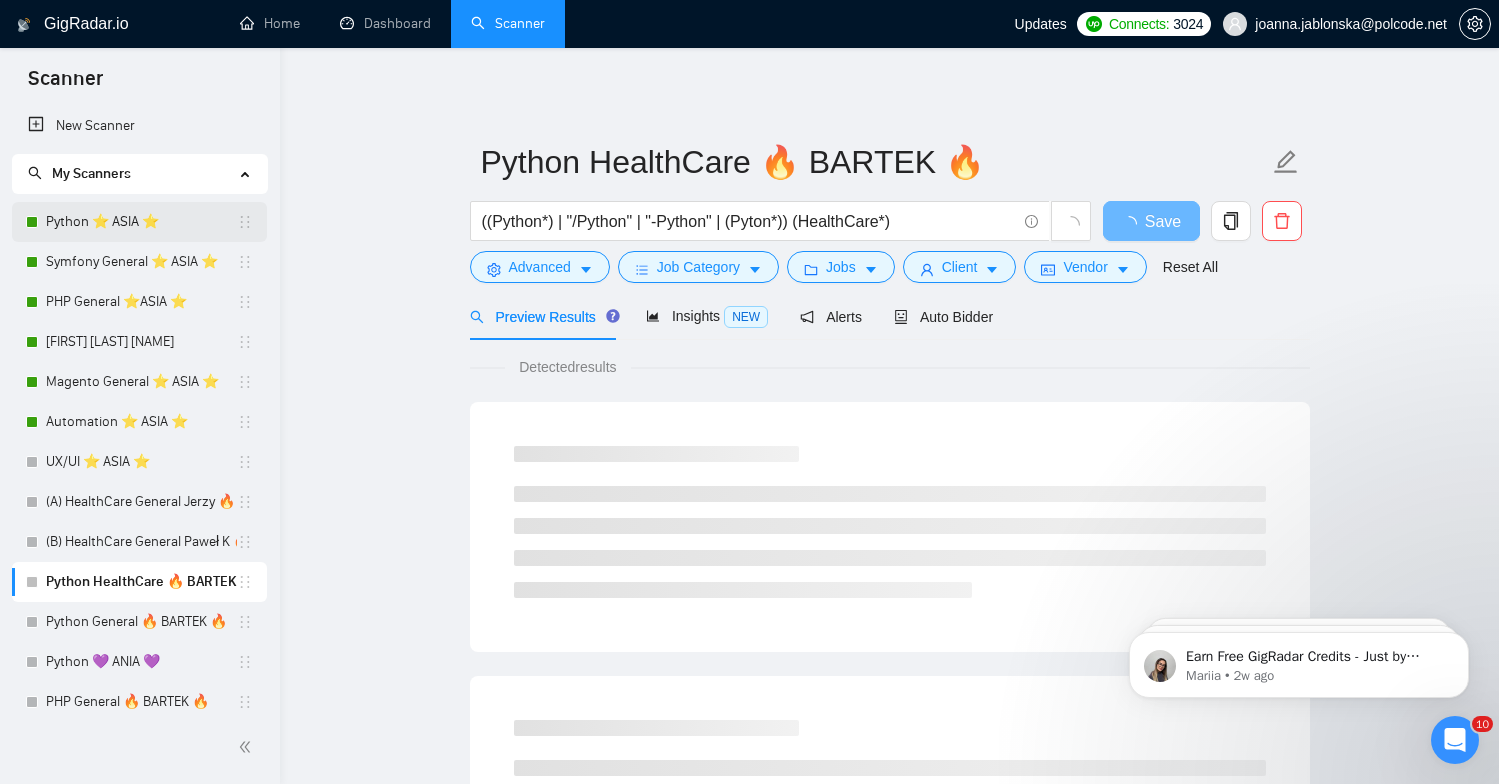 scroll, scrollTop: -4, scrollLeft: 0, axis: vertical 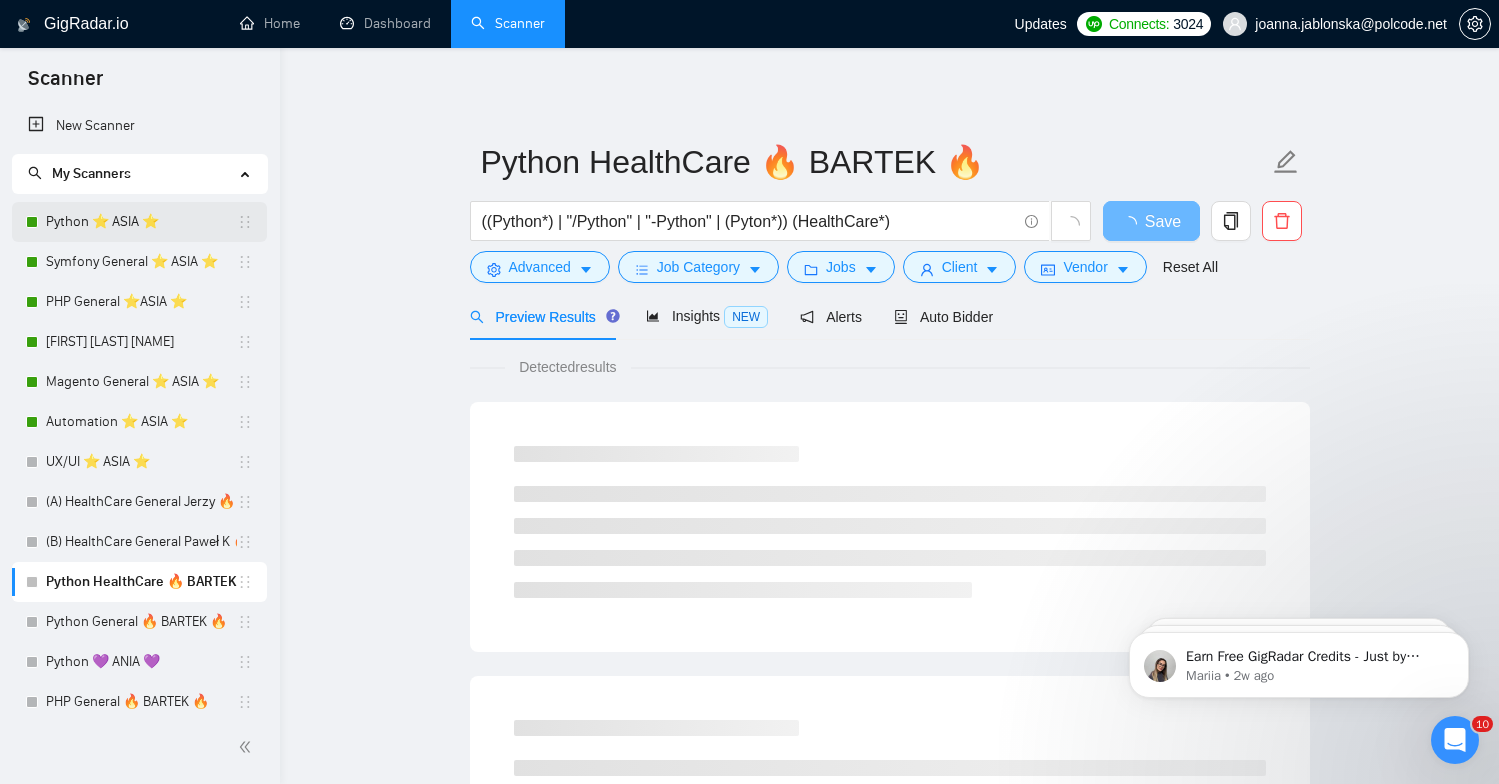 click on "Python  ⭐️  ASIA ⭐️" at bounding box center (141, 222) 